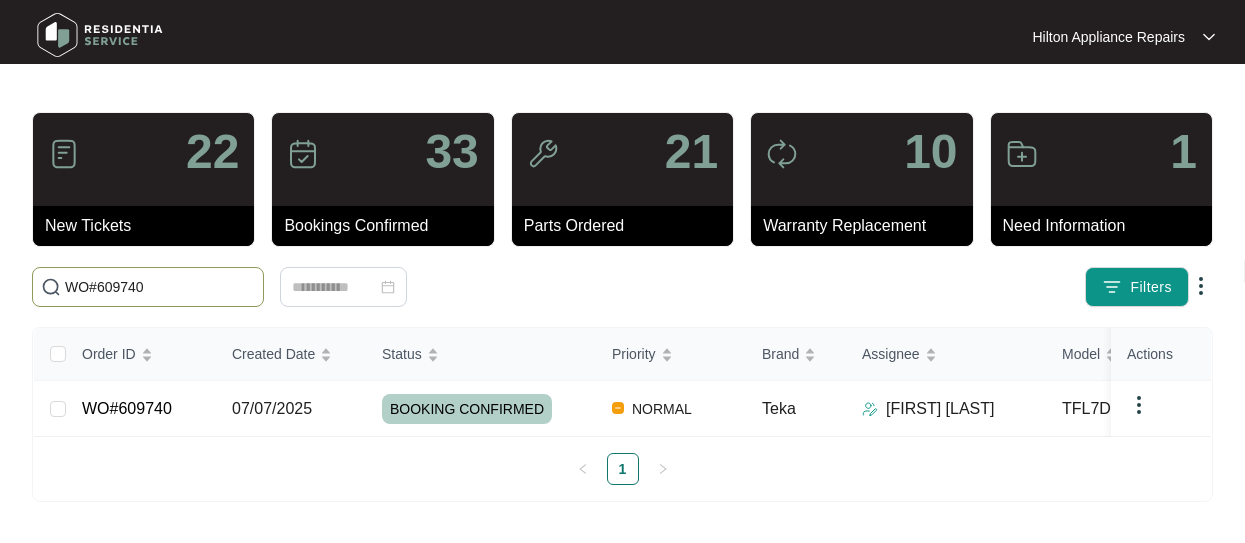 scroll, scrollTop: 0, scrollLeft: 0, axis: both 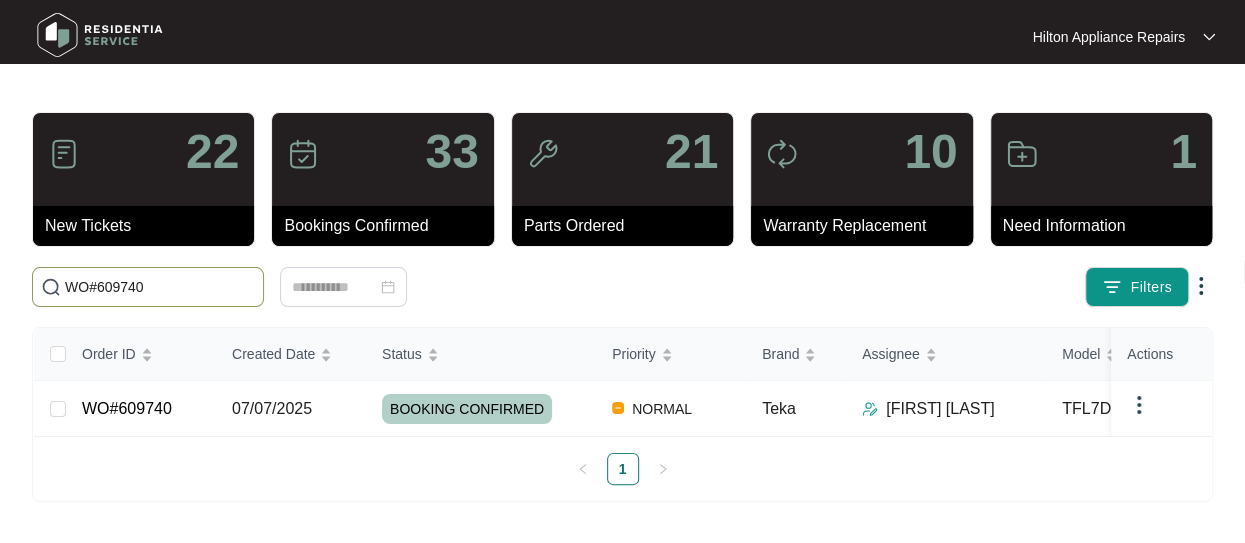 click on "22 New Tickets 33 Bookings Confirmed 21 Parts Ordered 10 Warranty Replacement 1 Need Information WO#609740   Filters Order ID Created Date Status Priority Brand Assignee Model Customer Name Purchased From Actions                       WO#609740 [DATE] BOOKING CONFIRMED NORMAL Teka [FIRST] [LAST] TFL7D35 (s) [FIRST] [LAST] Checkout Factory Outlet 1" at bounding box center (622, 271) 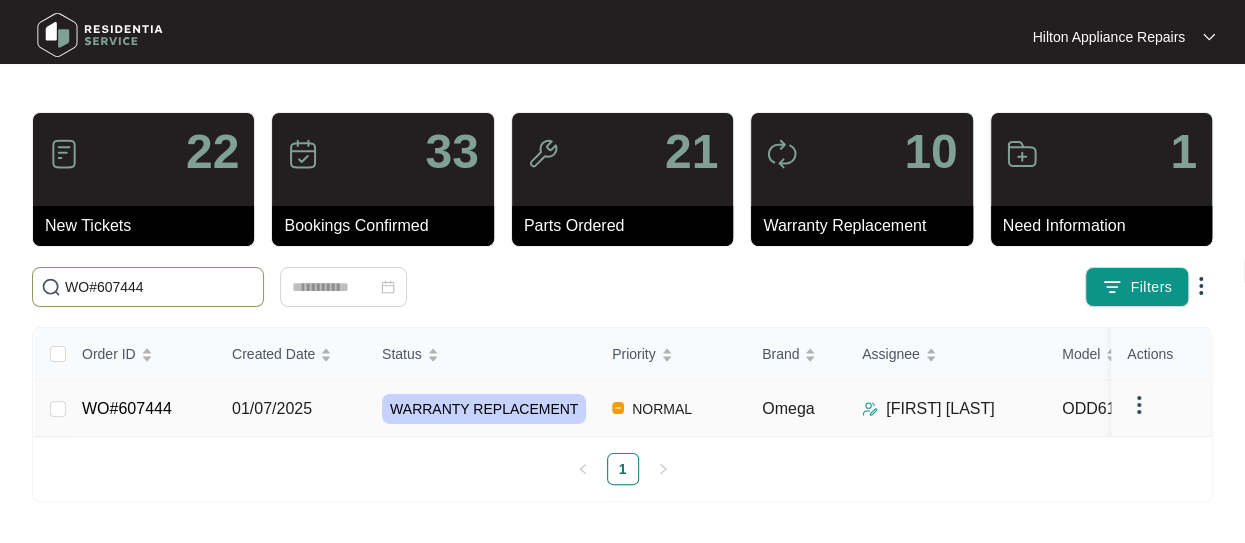 type on "WO#607444" 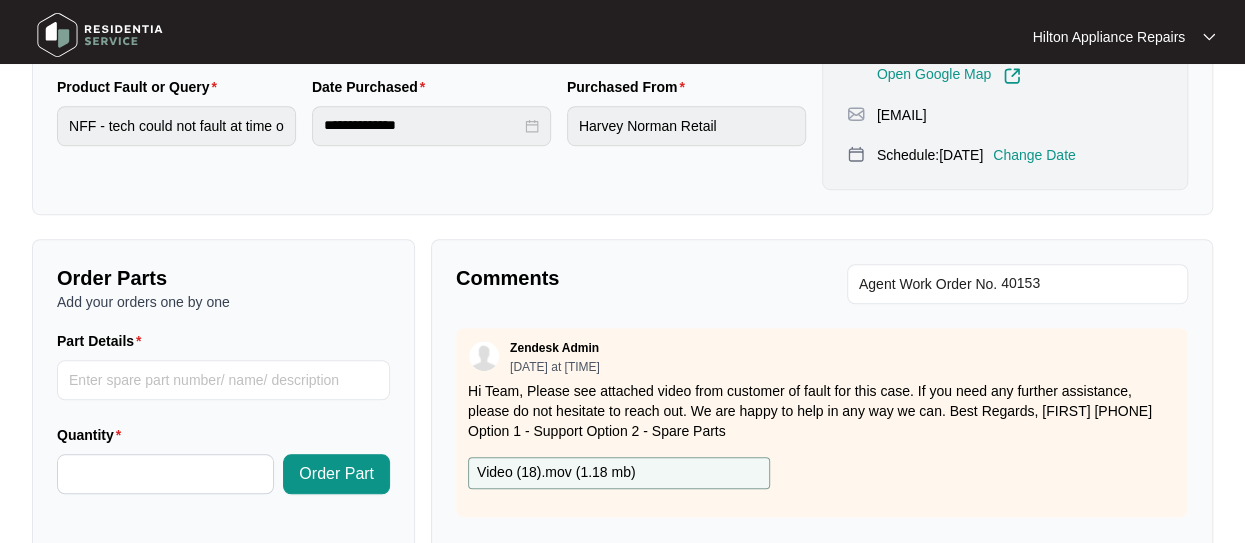 scroll, scrollTop: 800, scrollLeft: 0, axis: vertical 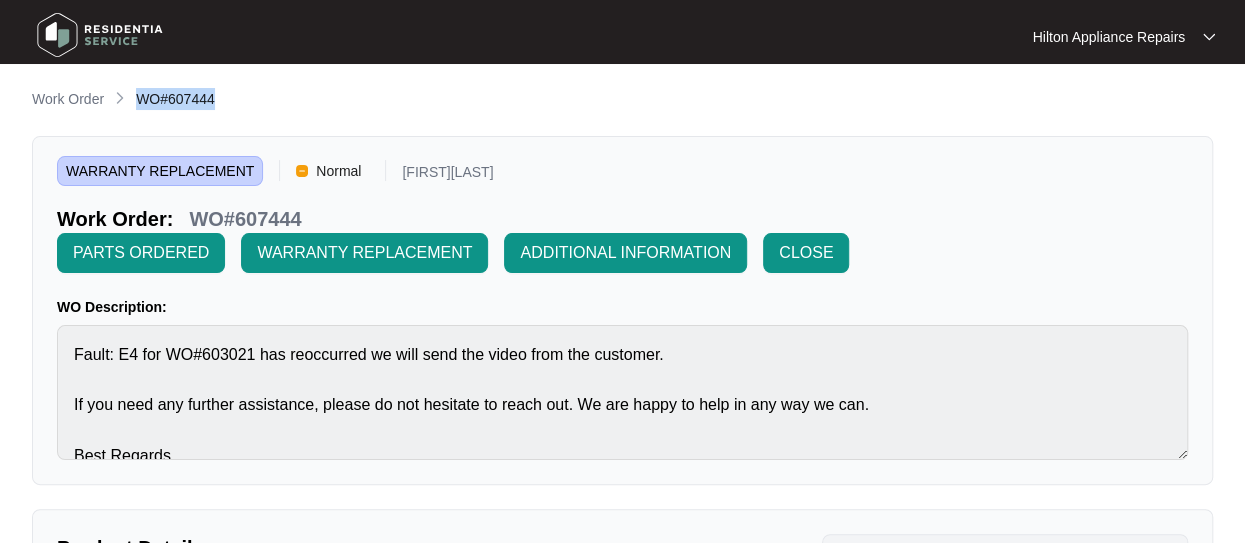 drag, startPoint x: 228, startPoint y: 99, endPoint x: 139, endPoint y: 105, distance: 89.20202 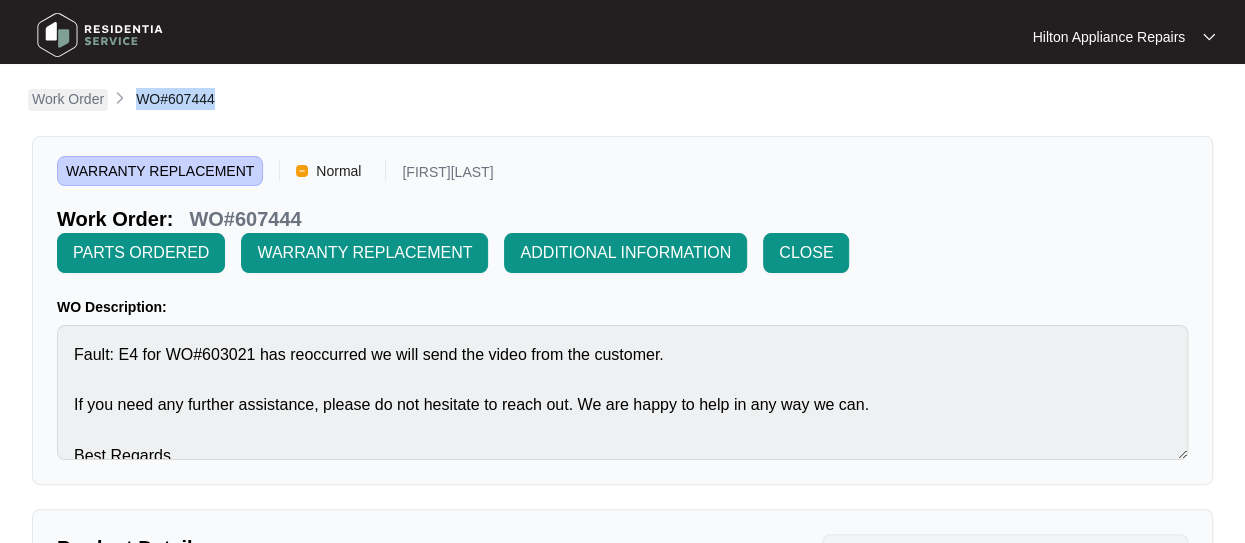 click on "Work Order" at bounding box center [68, 99] 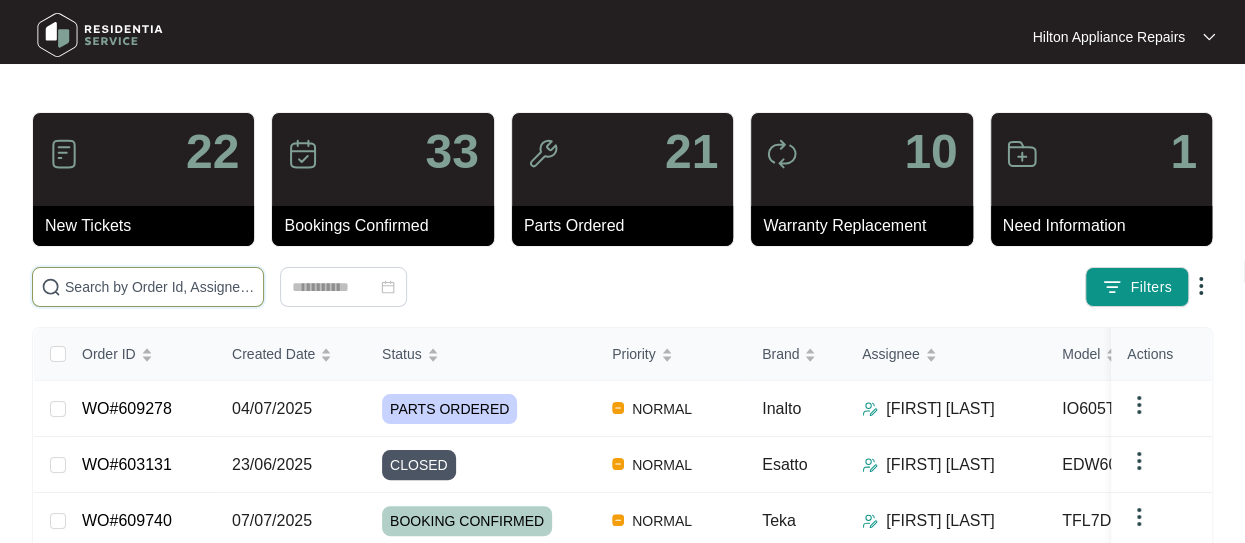 click at bounding box center (160, 287) 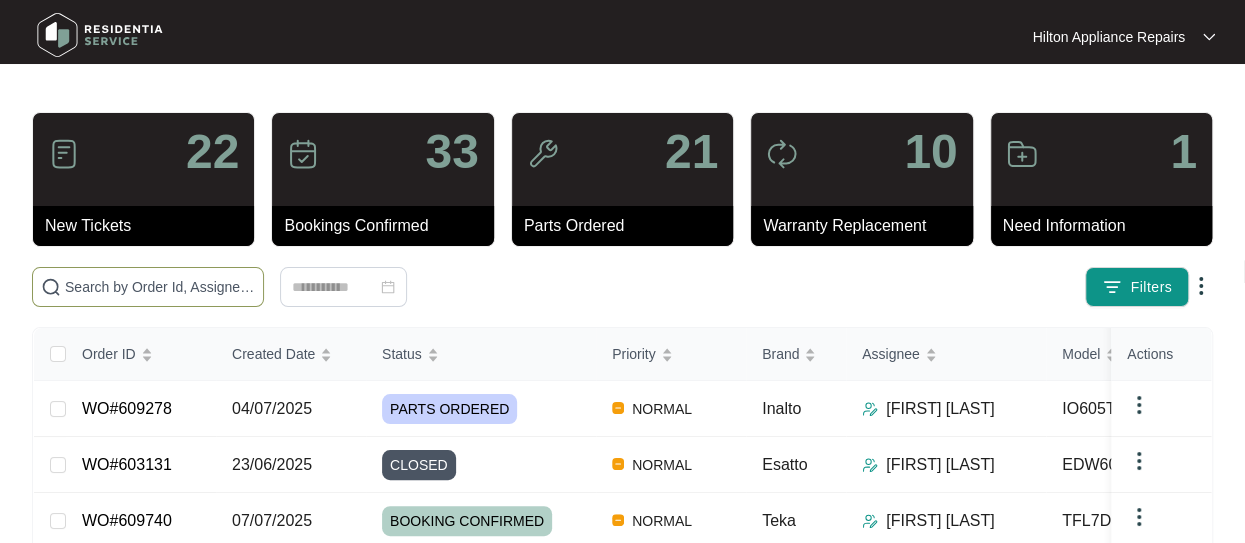 paste on "606951" 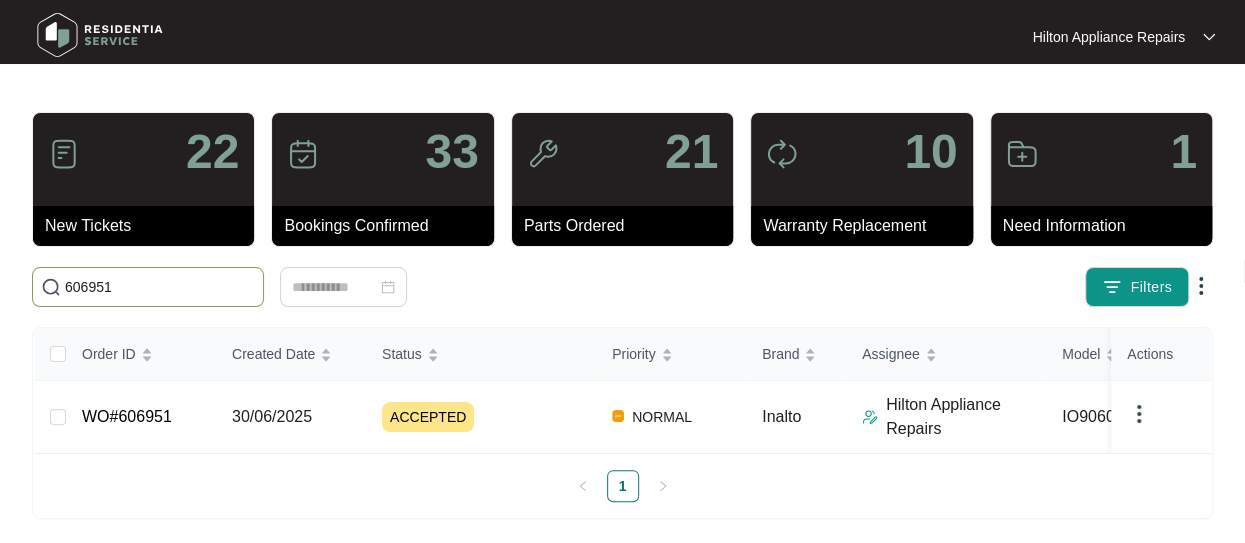 drag, startPoint x: 134, startPoint y: 293, endPoint x: 78, endPoint y: 289, distance: 56.142673 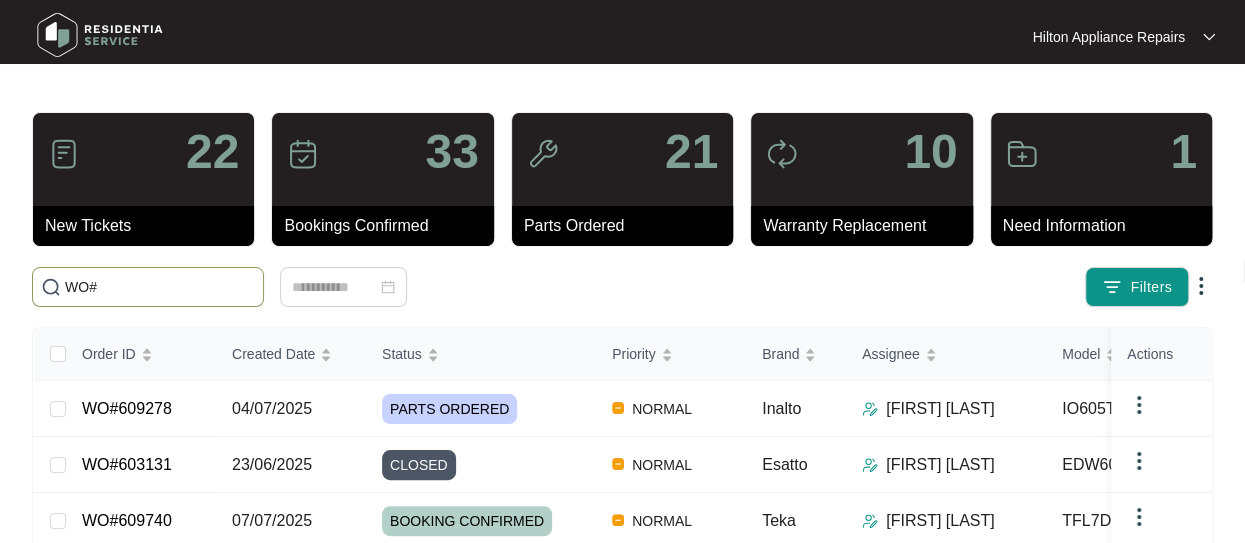 paste on "606951" 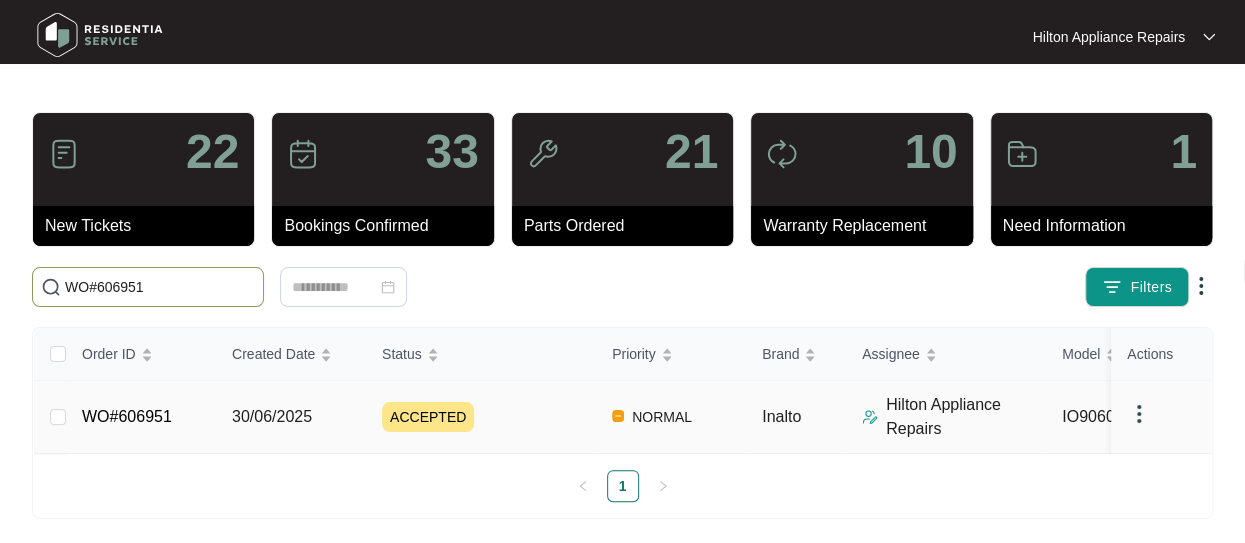 type on "WO#606951" 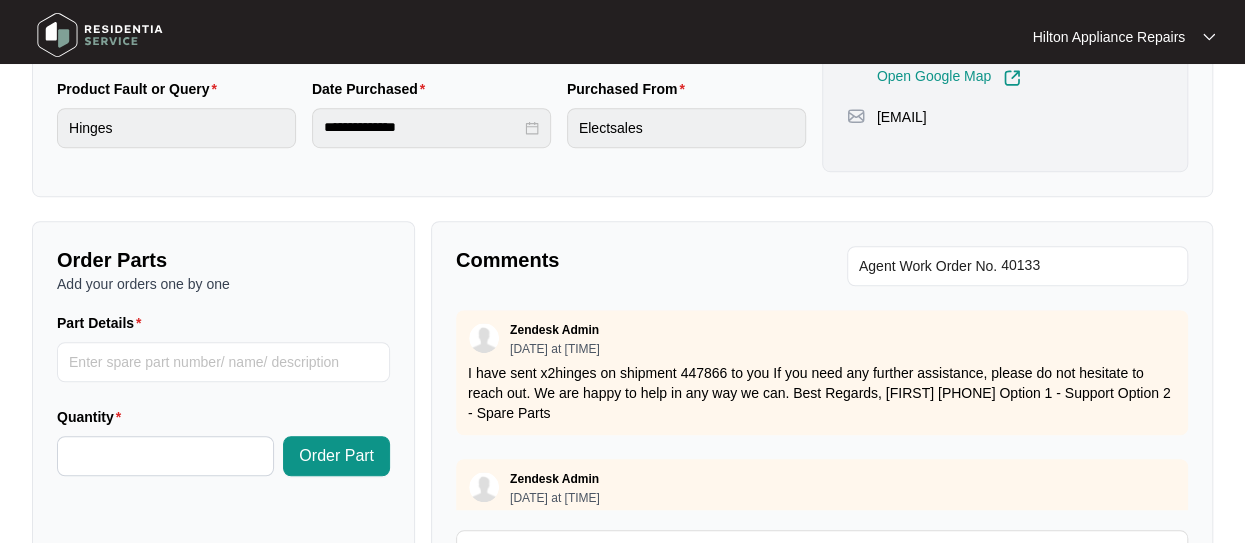 scroll, scrollTop: 600, scrollLeft: 0, axis: vertical 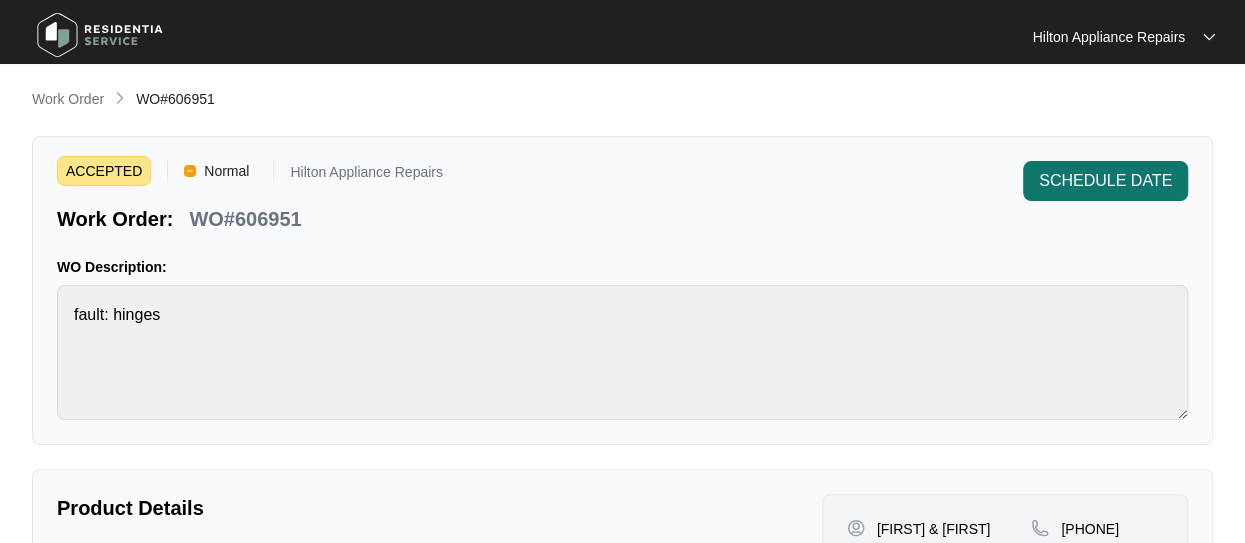 click on "SCHEDULE DATE" at bounding box center [1105, 181] 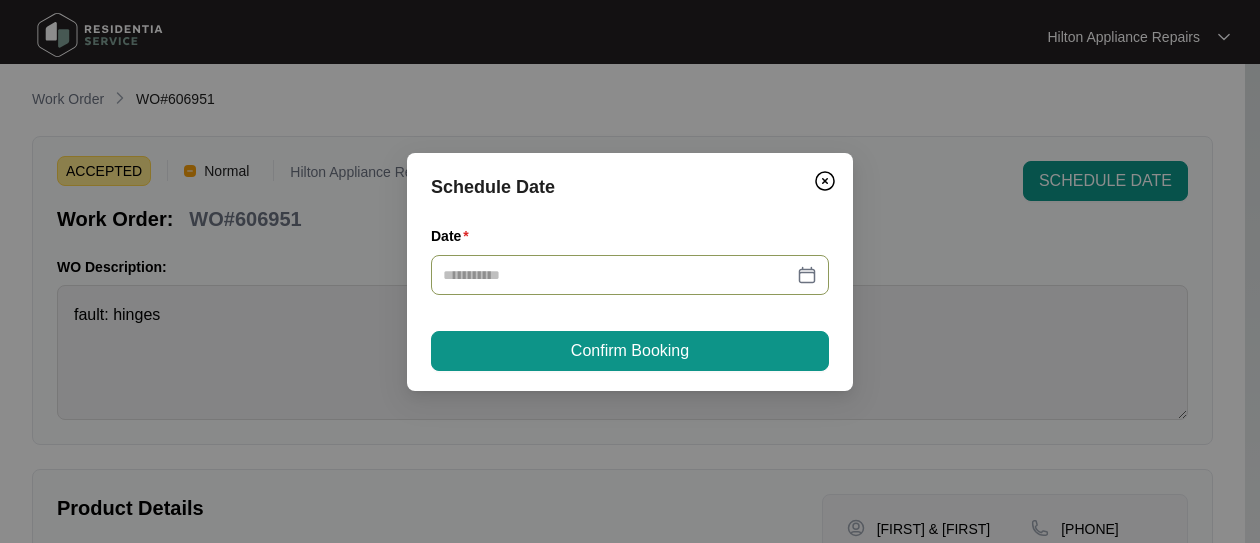 click at bounding box center (630, 275) 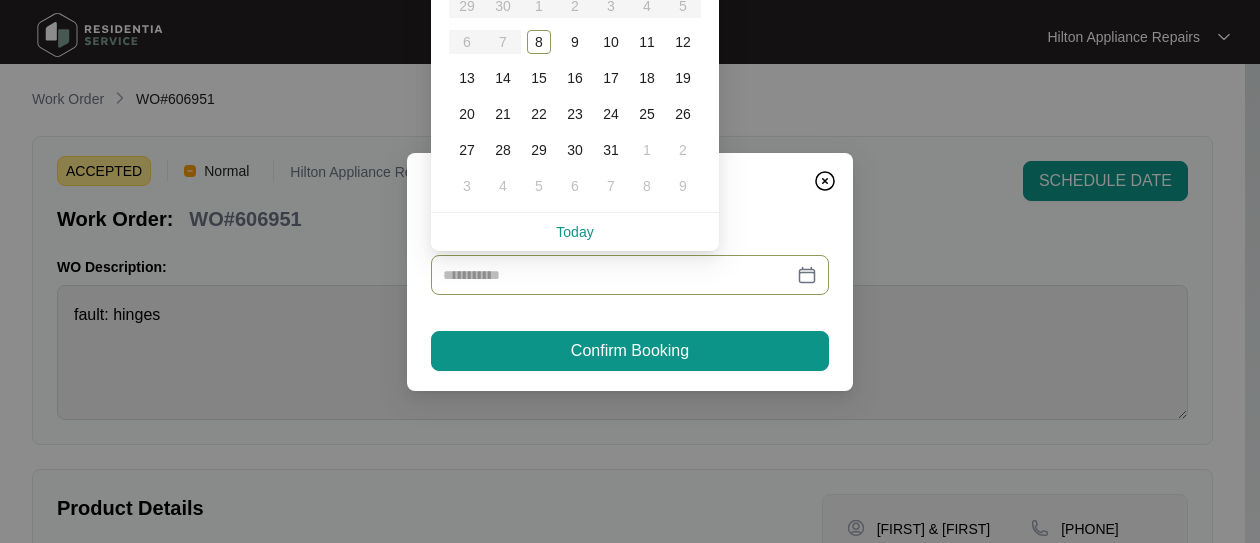 click on "Su Mo Tu We Th Fr Sa 29 30 1 2 3 4 5 6 7 8 9 10 11 12 13 14 15 16 17 18 19 20 21 22 23 24 25 26 27 28 29 30 31 1 2 3 4 5 6 7 8 9" at bounding box center [575, 78] 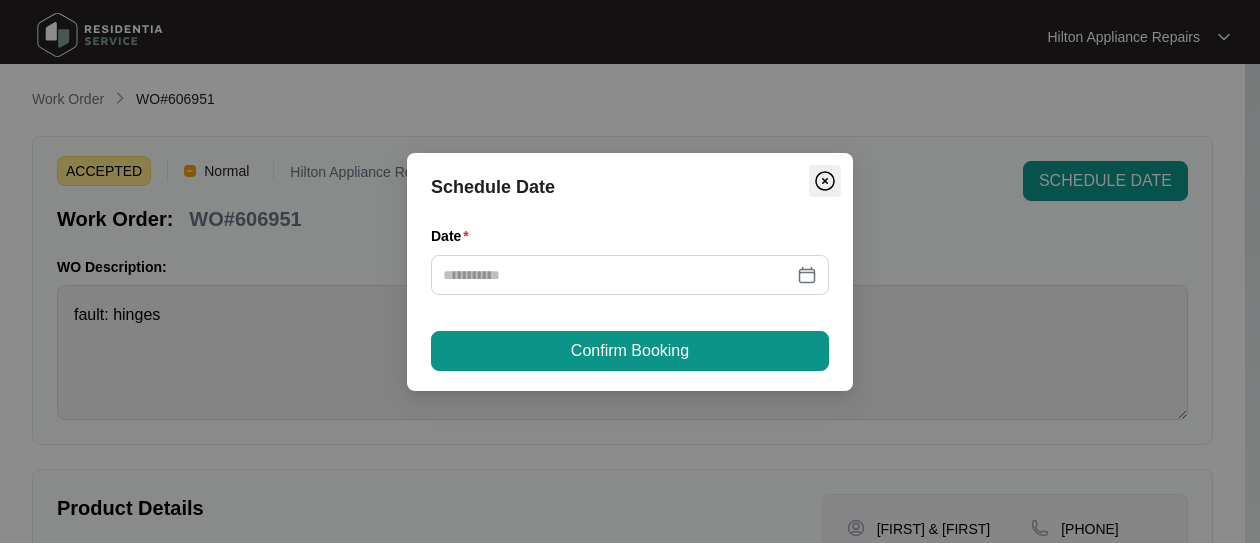 click at bounding box center [825, 181] 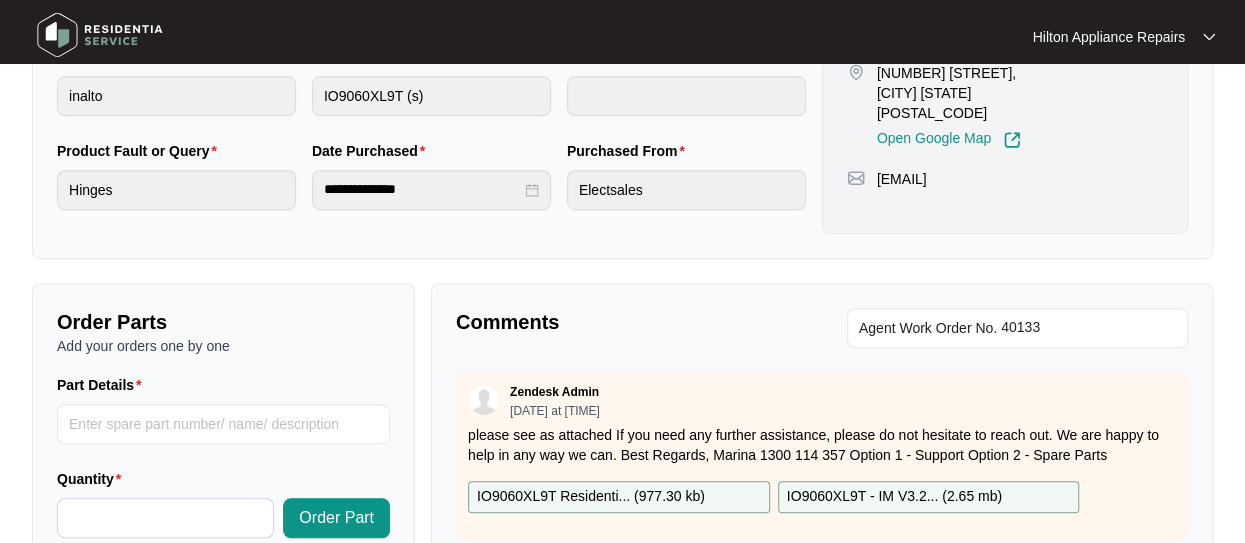 scroll, scrollTop: 700, scrollLeft: 0, axis: vertical 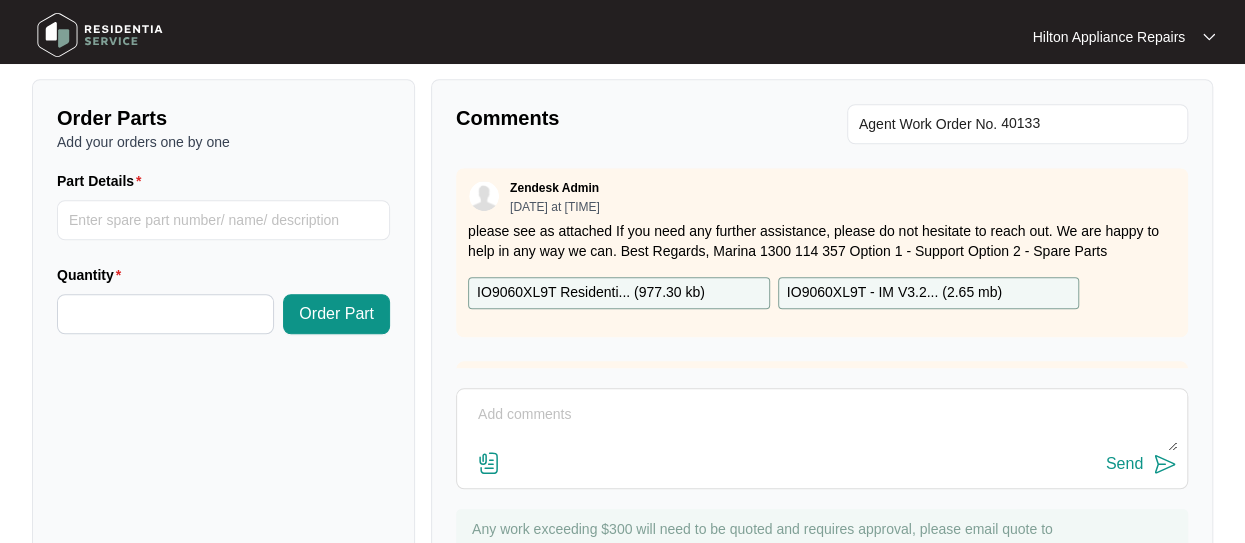 click at bounding box center [822, 425] 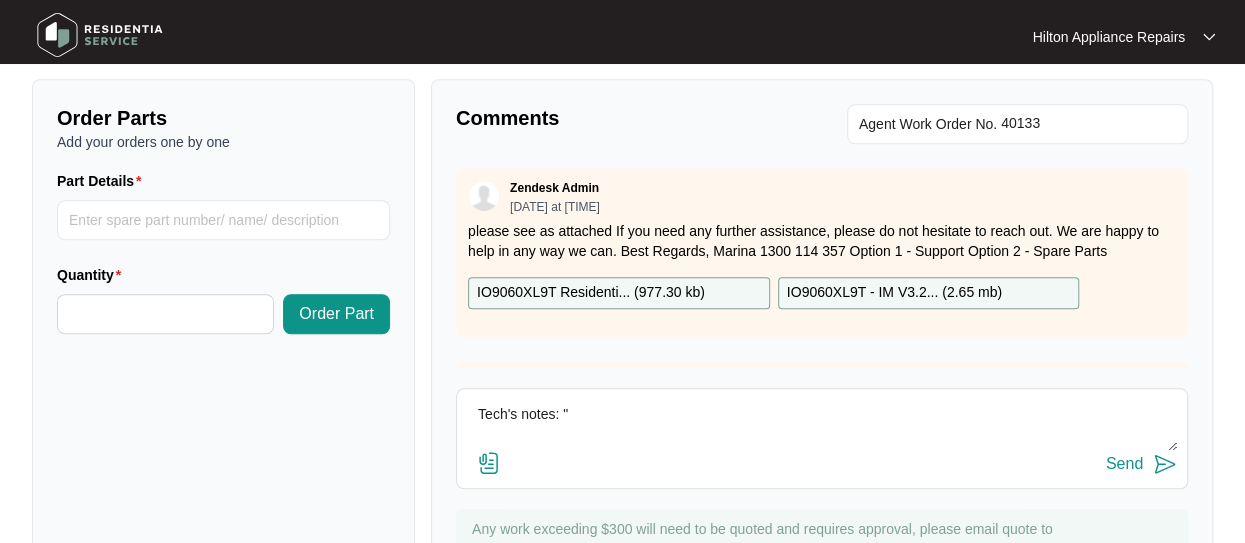 paste on "The door wasn't closing correctly I changed the hinges and test ok" 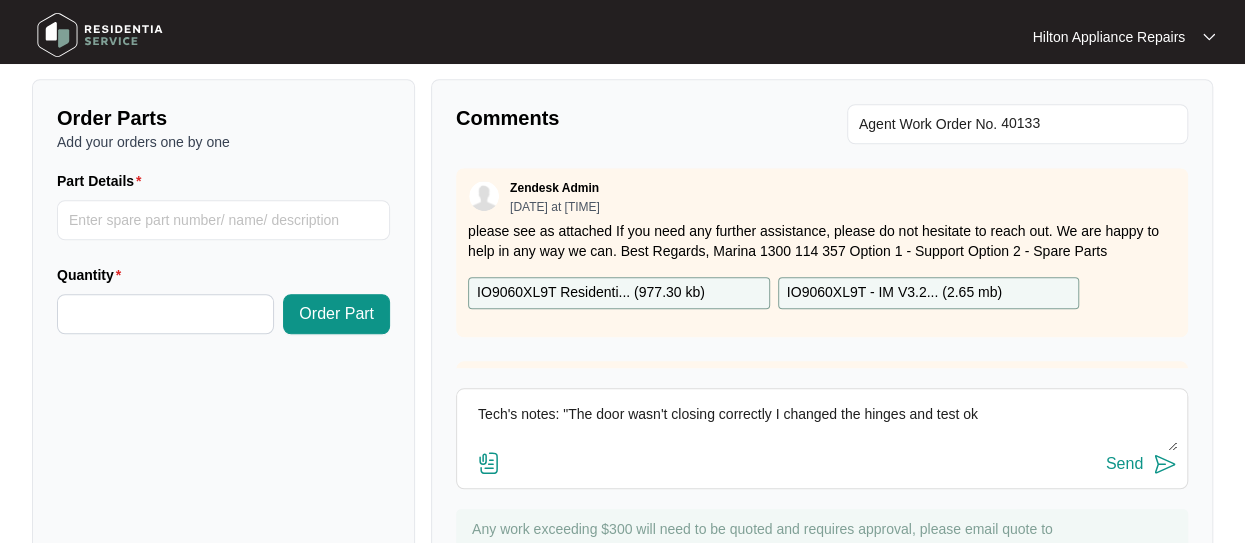 drag, startPoint x: 1003, startPoint y: 411, endPoint x: 569, endPoint y: 421, distance: 434.1152 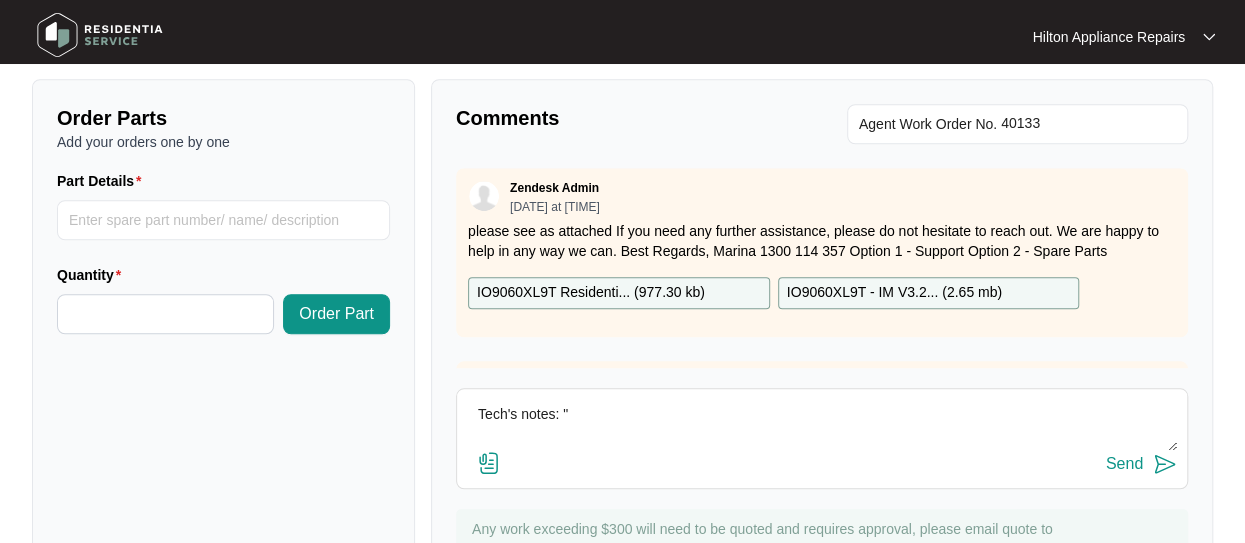 paste on "[FIRST] [LAST] (EAST/NORTH) ([DATE]) - Work Note
The door wasn't closing correctly I changed the hinges and test ok" 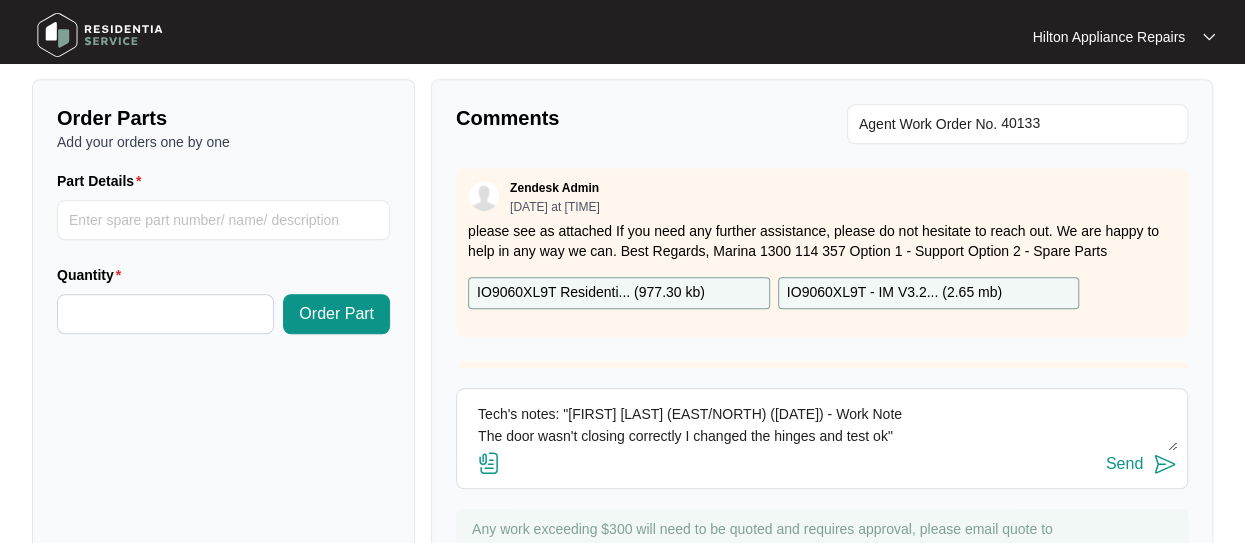 type on "Tech's notes: "[FIRST] [LAST] (EAST/NORTH) ([DATE]) - Work Note
The door wasn't closing correctly I changed the hinges and test ok"" 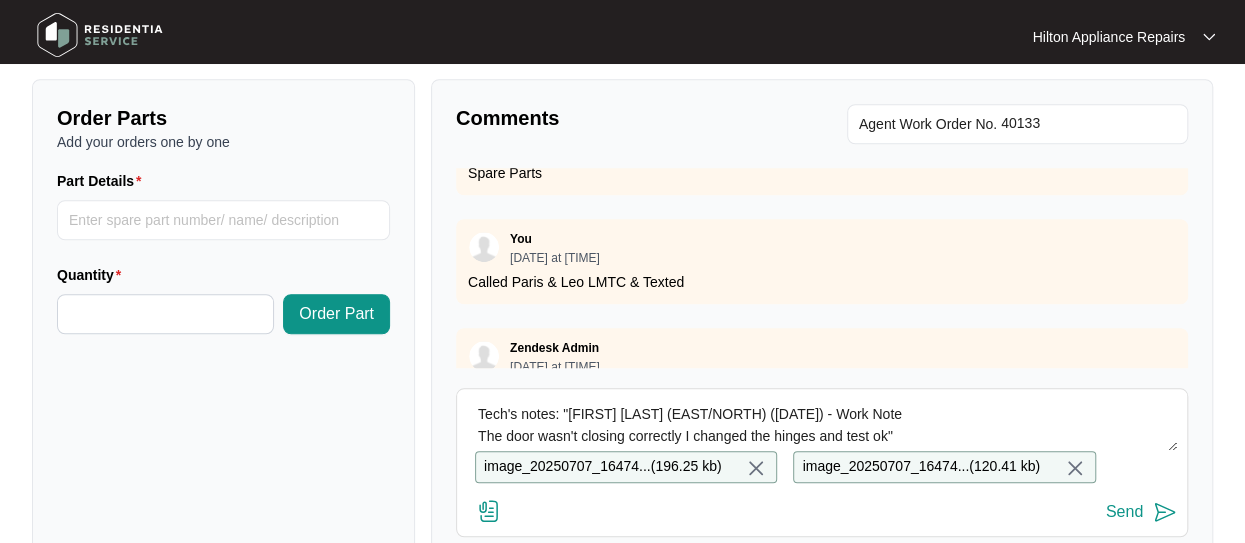 scroll, scrollTop: 749, scrollLeft: 0, axis: vertical 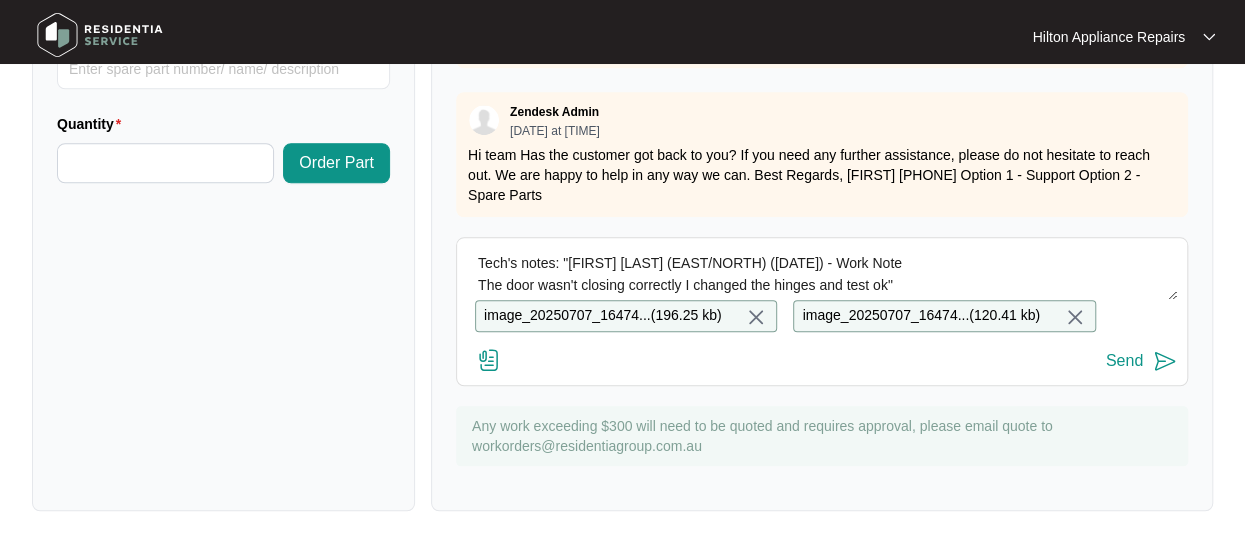 click on "Send" at bounding box center [1124, 361] 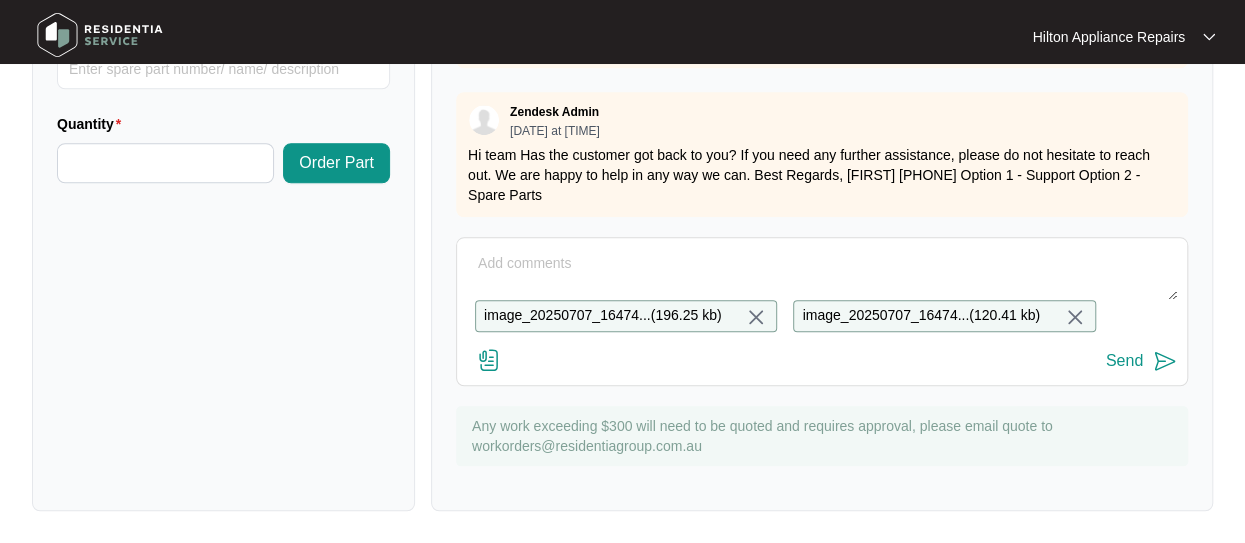 scroll, scrollTop: 799, scrollLeft: 0, axis: vertical 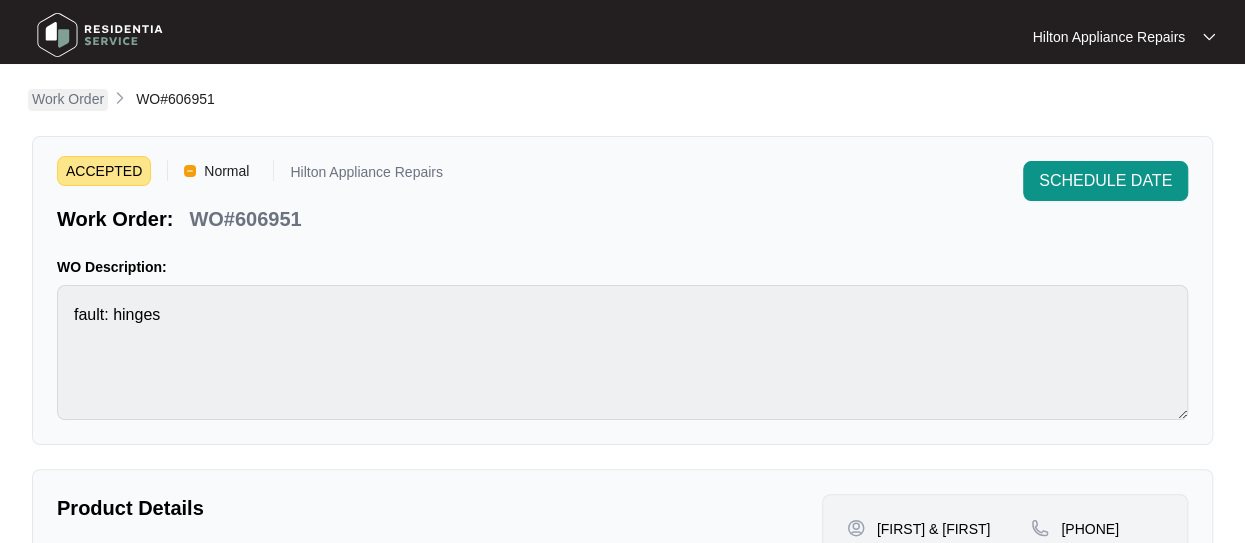 click on "Work Order" at bounding box center (68, 99) 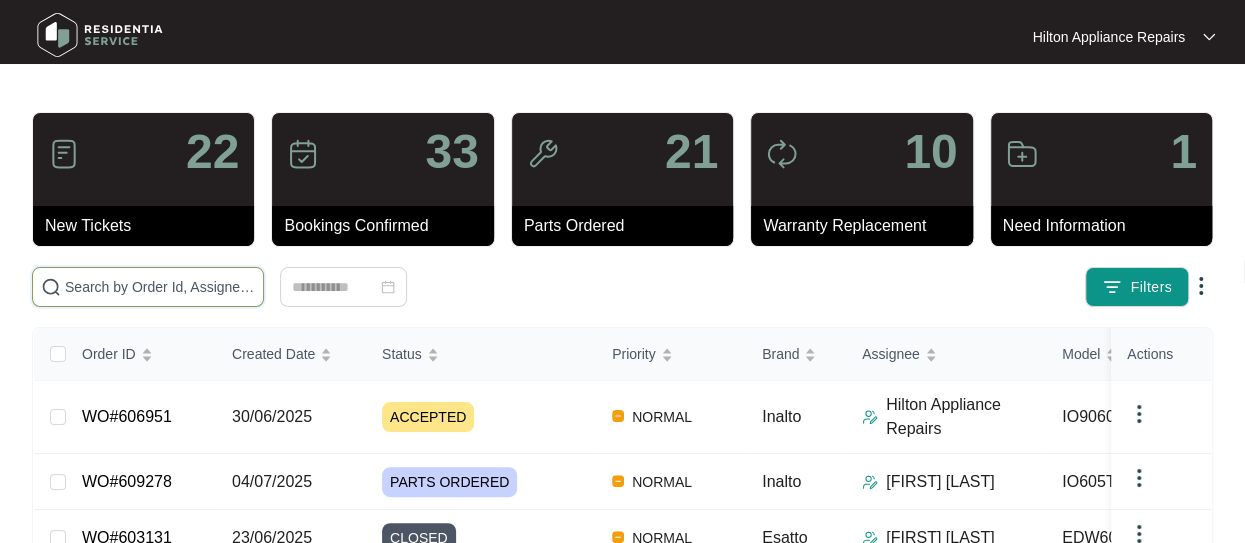 click at bounding box center [160, 287] 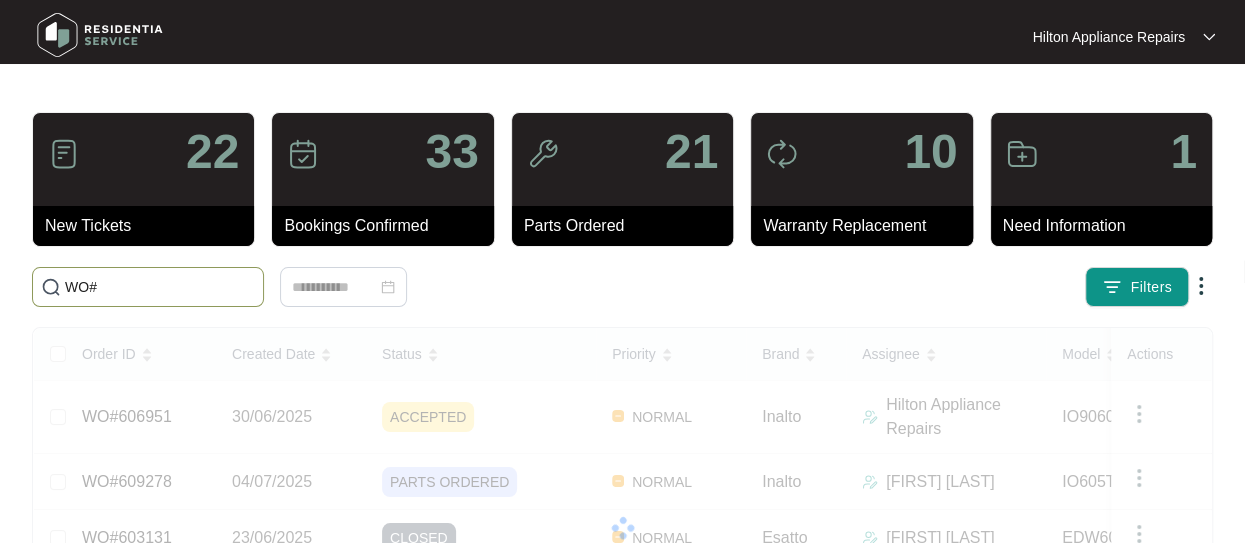 paste on "[NUMBER]" 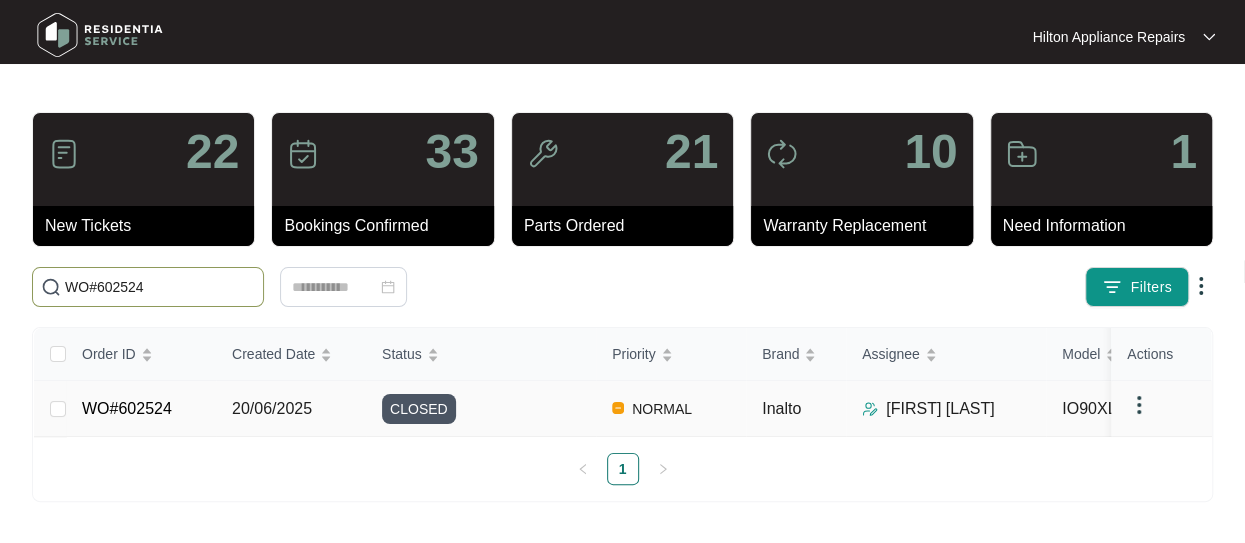type on "WO#602524" 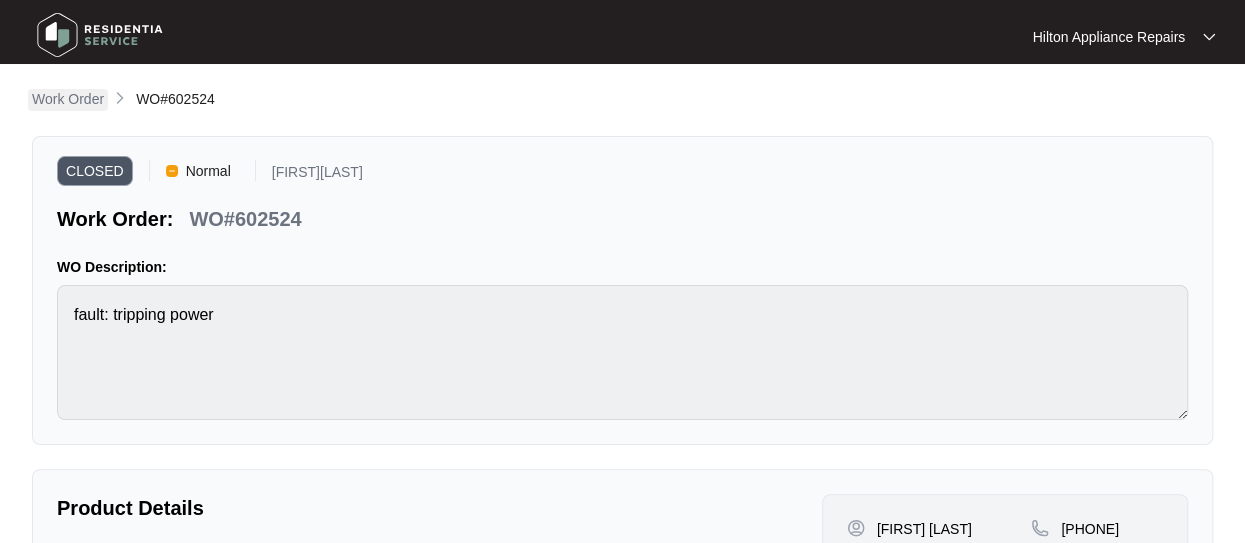 click on "Work Order" at bounding box center [68, 99] 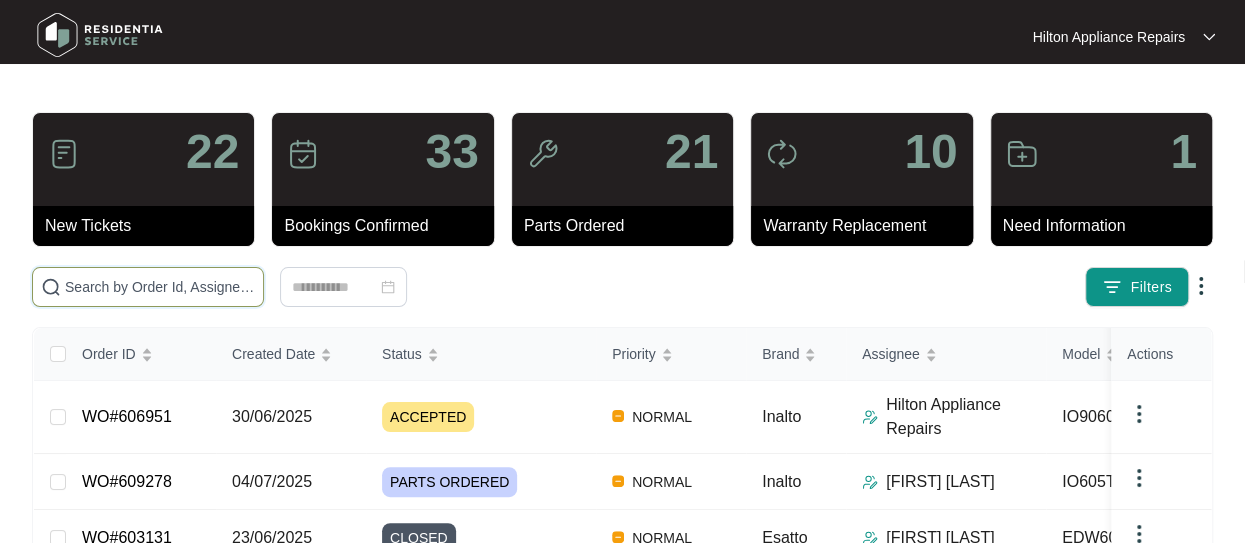 click at bounding box center [160, 287] 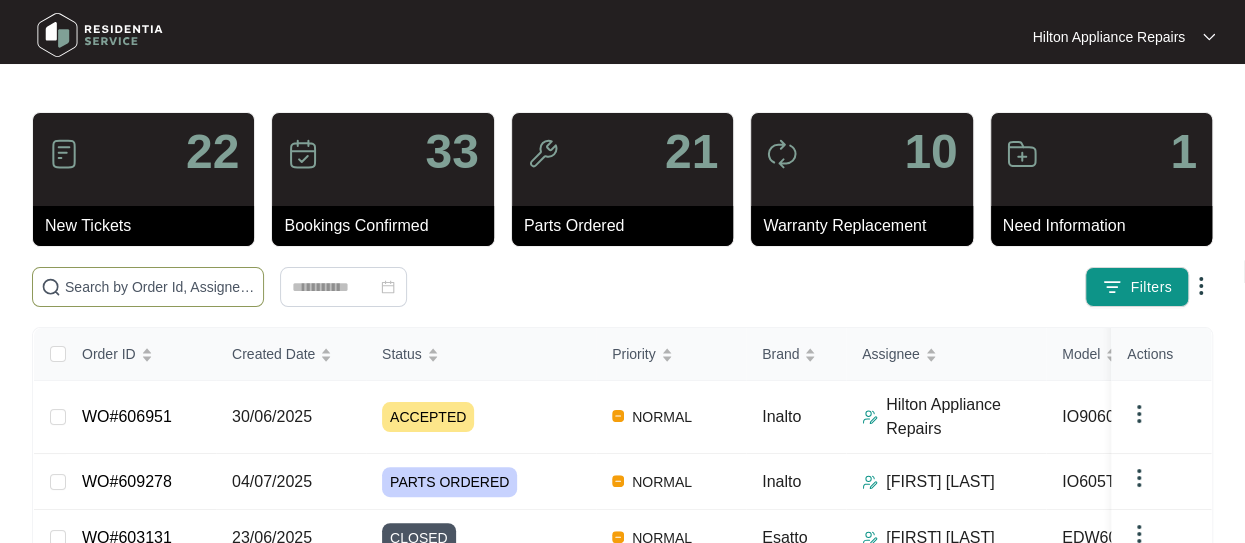 paste on "[NUMBER]" 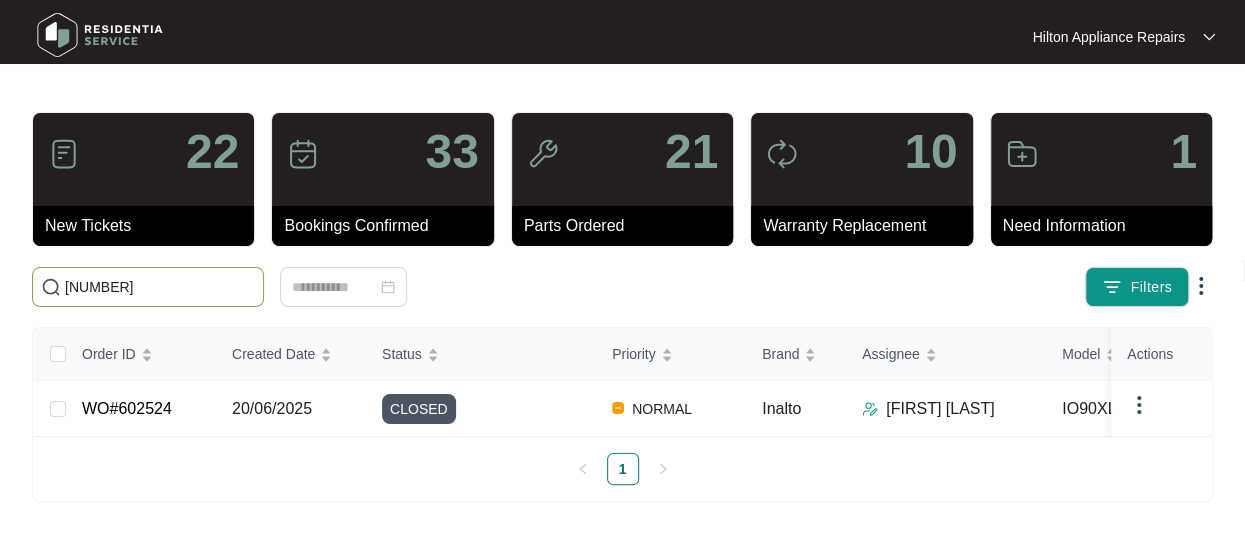 drag, startPoint x: 107, startPoint y: 292, endPoint x: 0, endPoint y: 269, distance: 109.444046 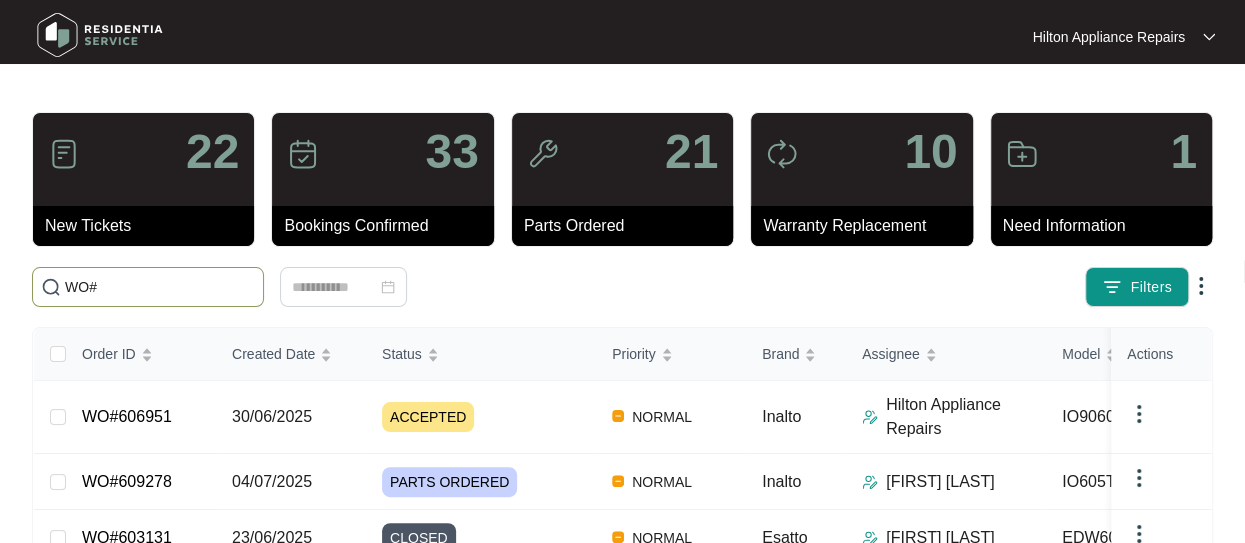 paste on "[NUMBER]" 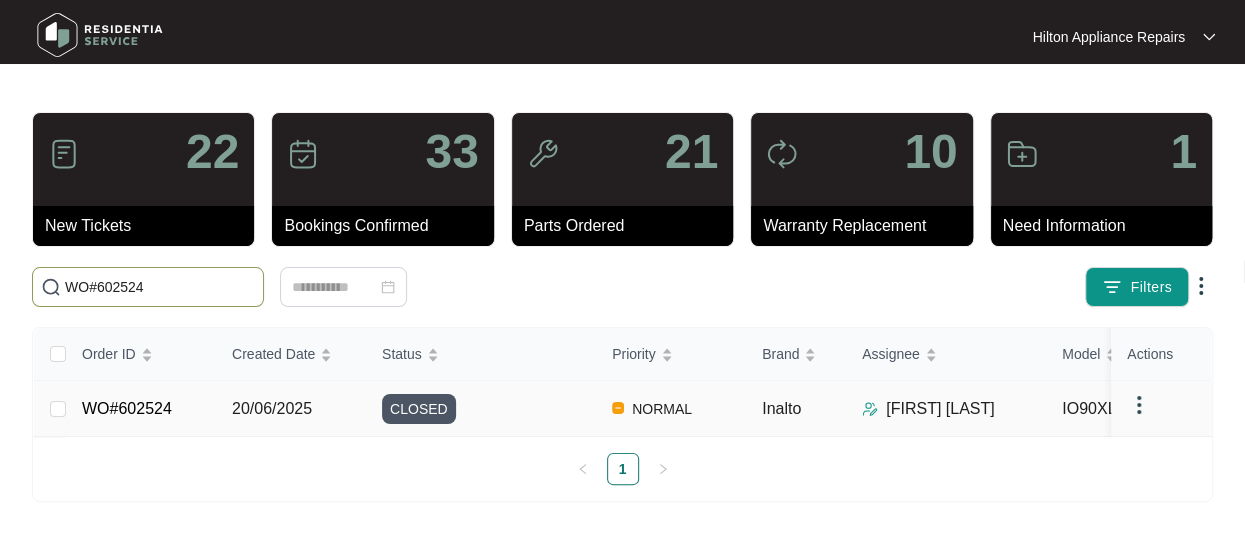 type on "WO#602524" 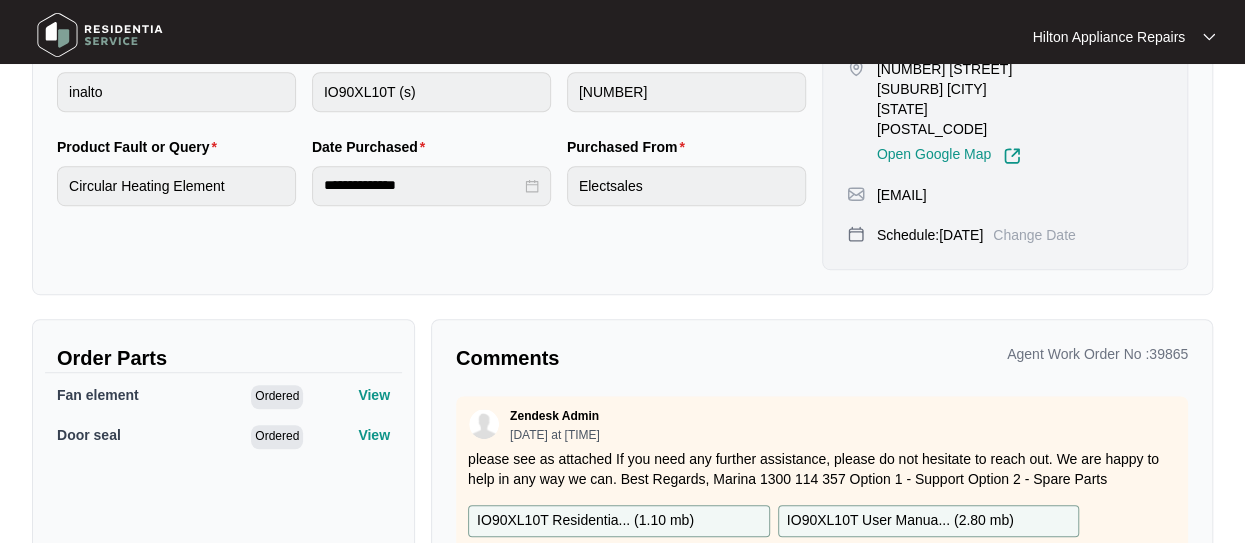 scroll, scrollTop: 586, scrollLeft: 0, axis: vertical 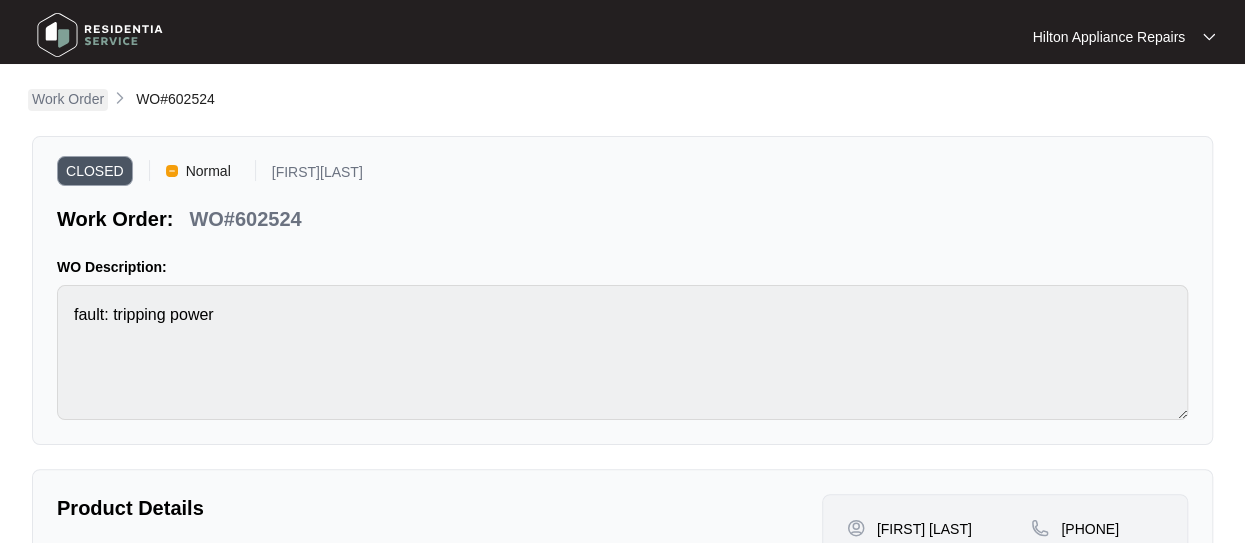 click on "Work Order" at bounding box center (68, 99) 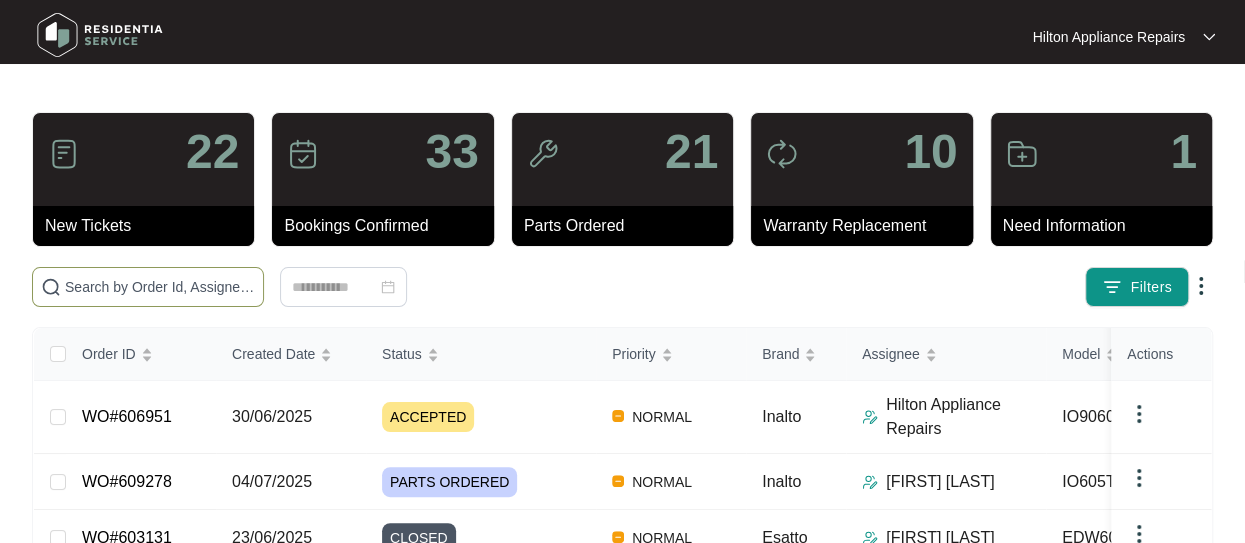 drag, startPoint x: 88, startPoint y: 283, endPoint x: 108, endPoint y: 285, distance: 20.09975 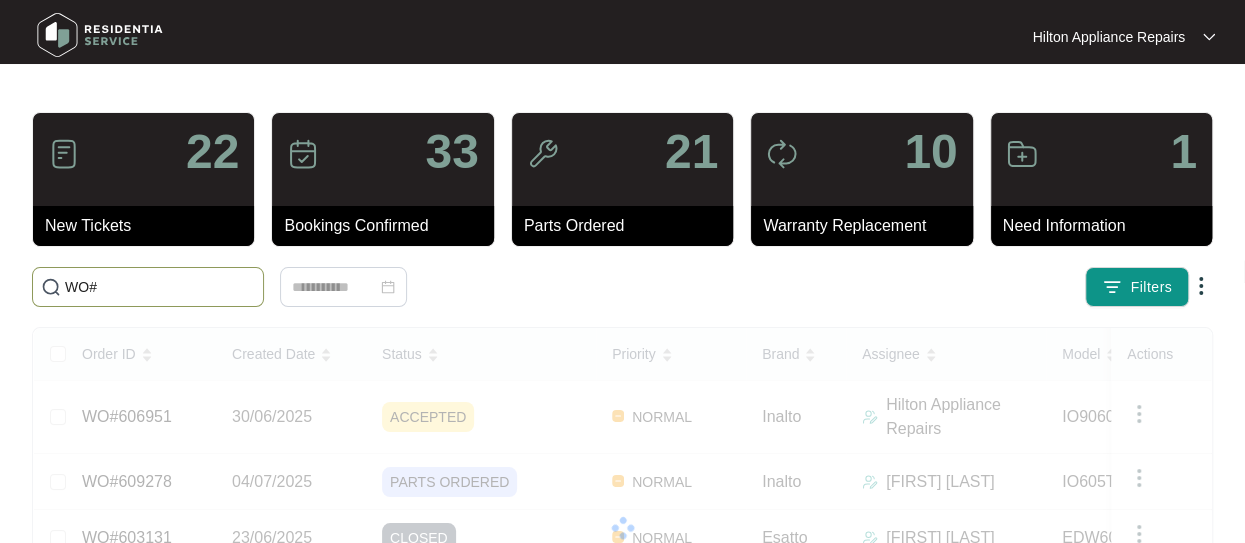 paste on "[NUMBER]" 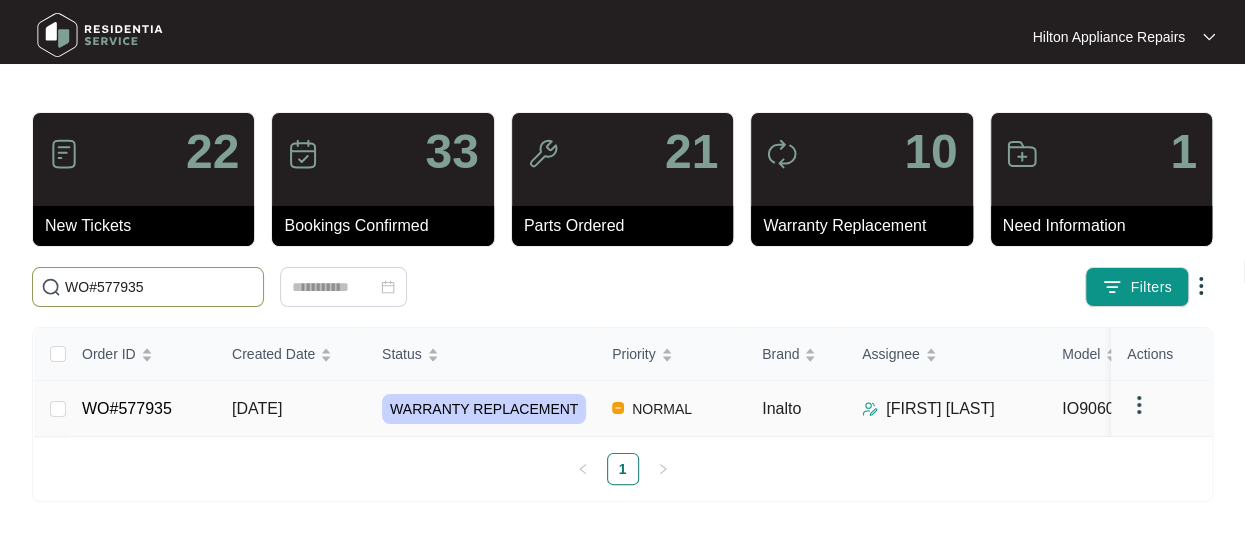 type on "WO#577935" 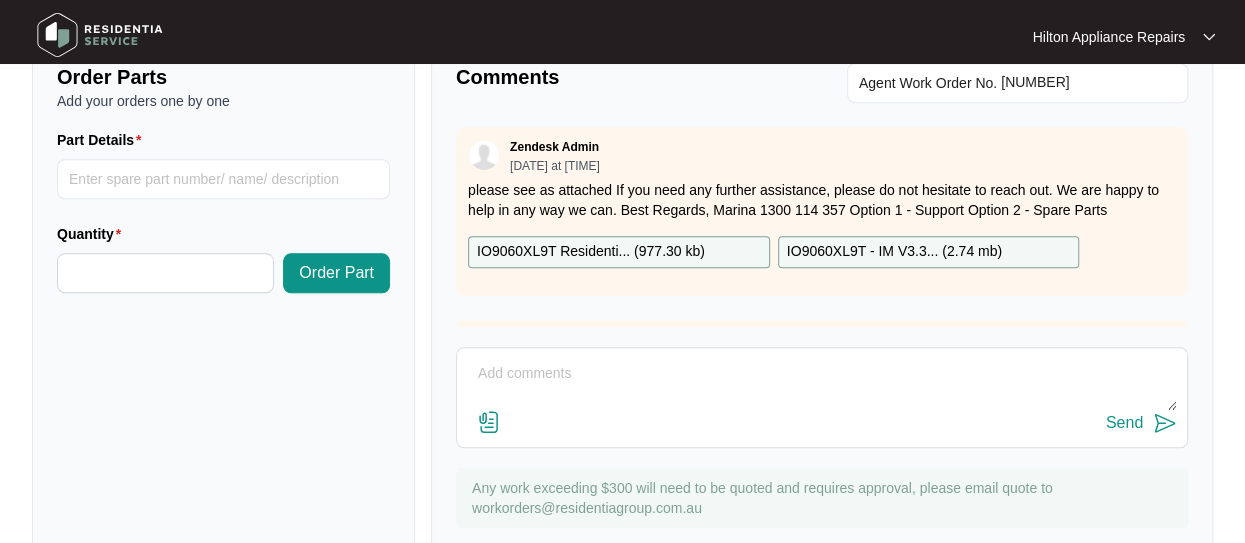 scroll, scrollTop: 800, scrollLeft: 0, axis: vertical 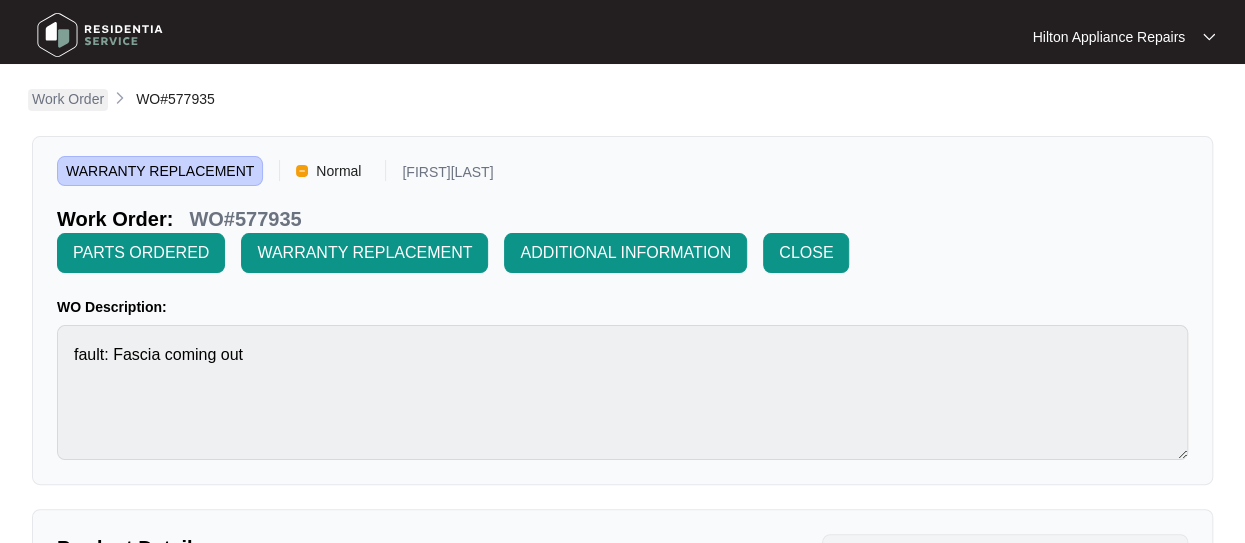 click on "Work Order" at bounding box center [68, 99] 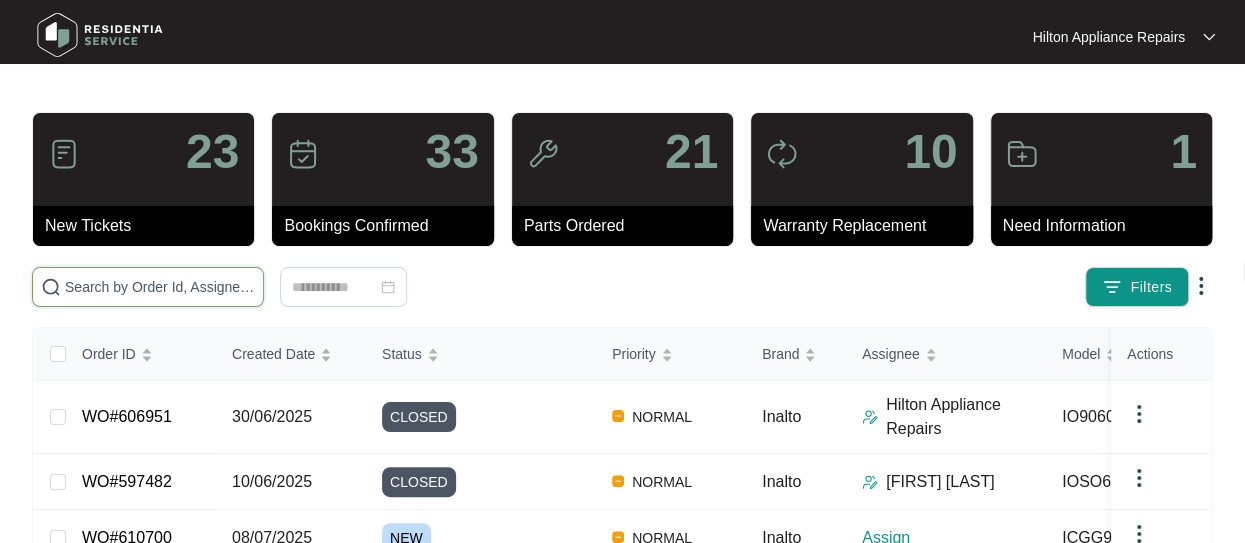 click at bounding box center (160, 287) 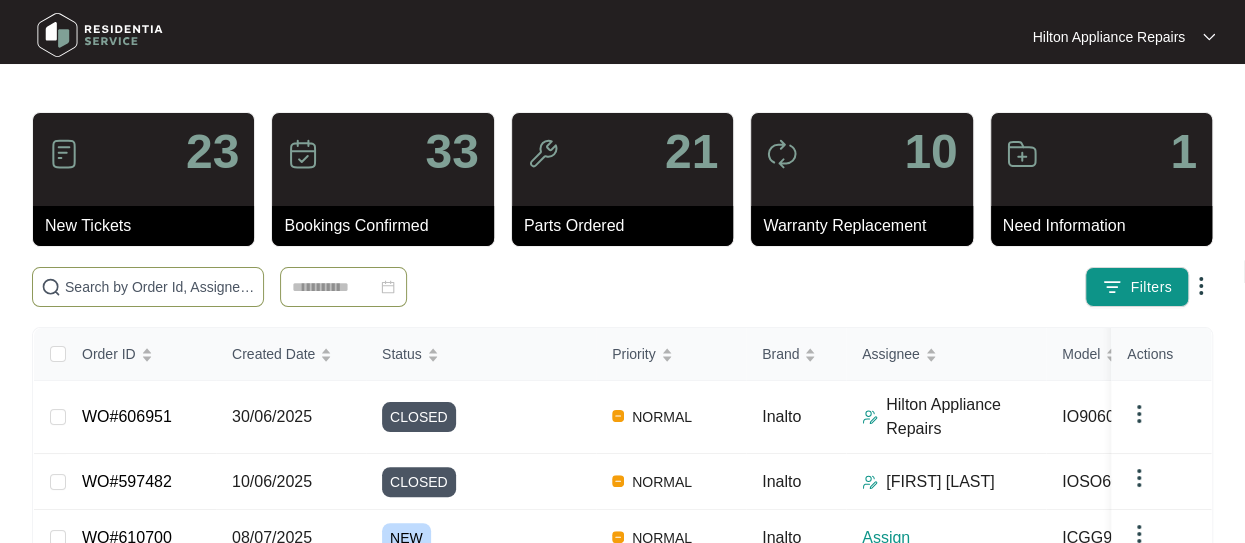 paste on "[NUMBER]" 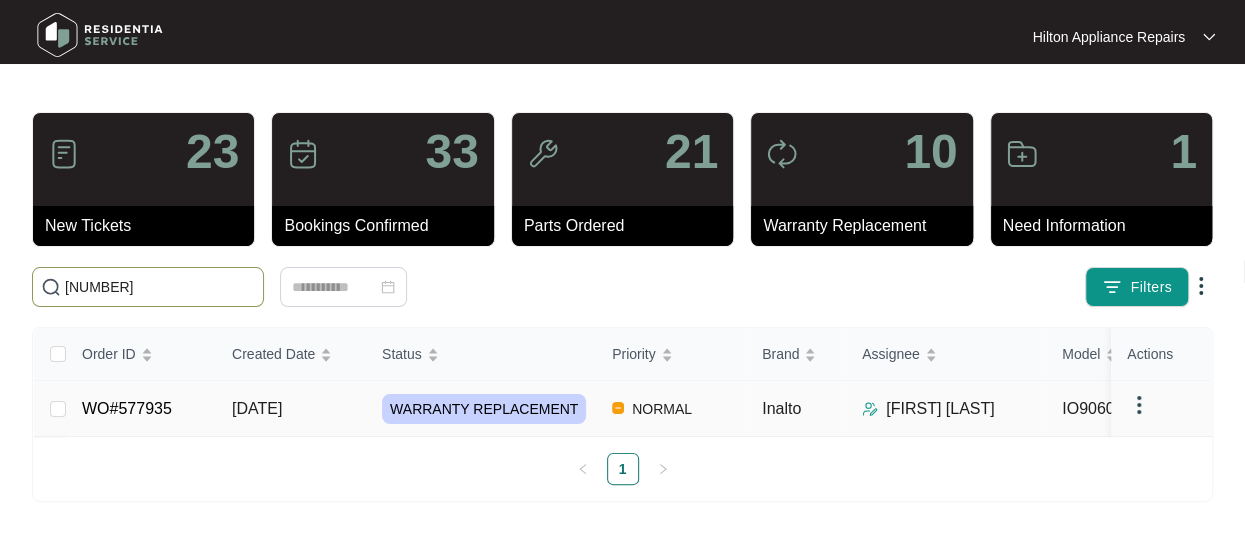 type on "[NUMBER]" 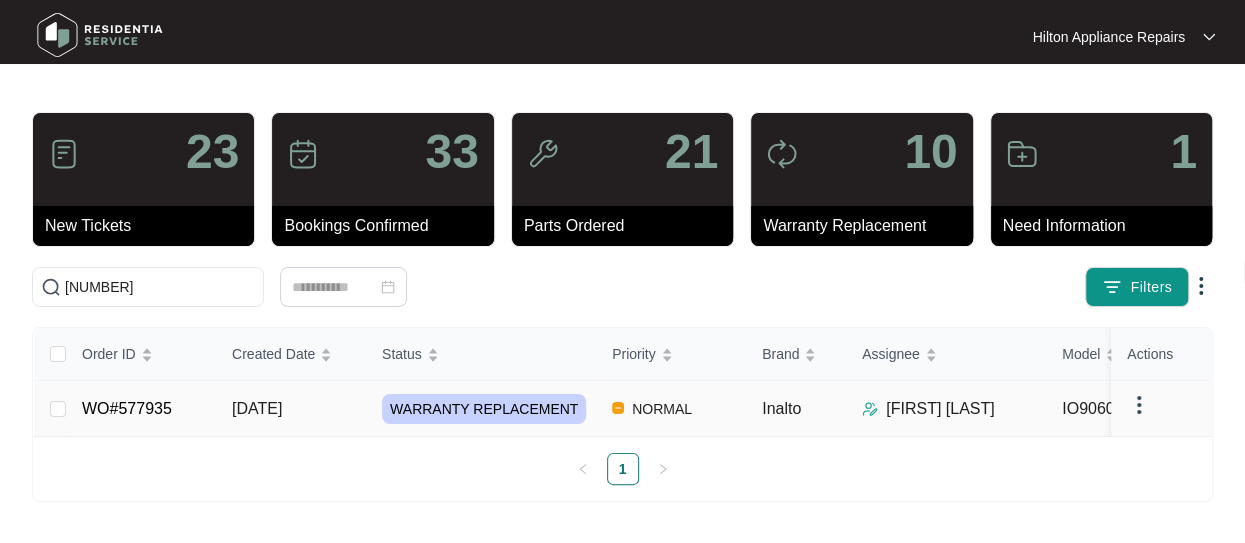 click on "[DATE]" at bounding box center (58, 409) 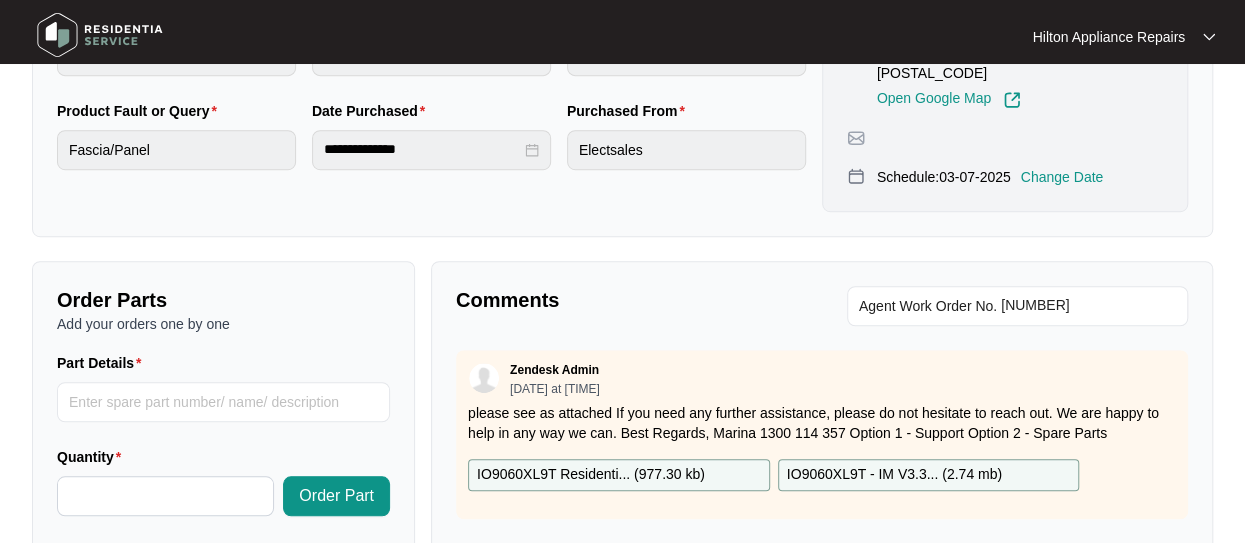 scroll, scrollTop: 700, scrollLeft: 0, axis: vertical 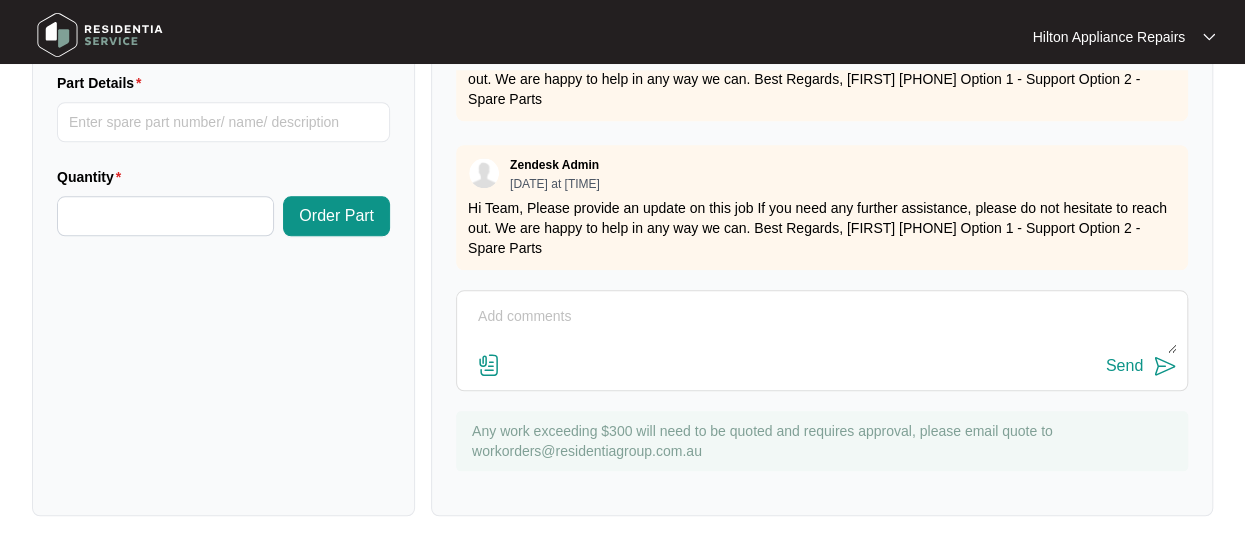 click at bounding box center (489, 365) 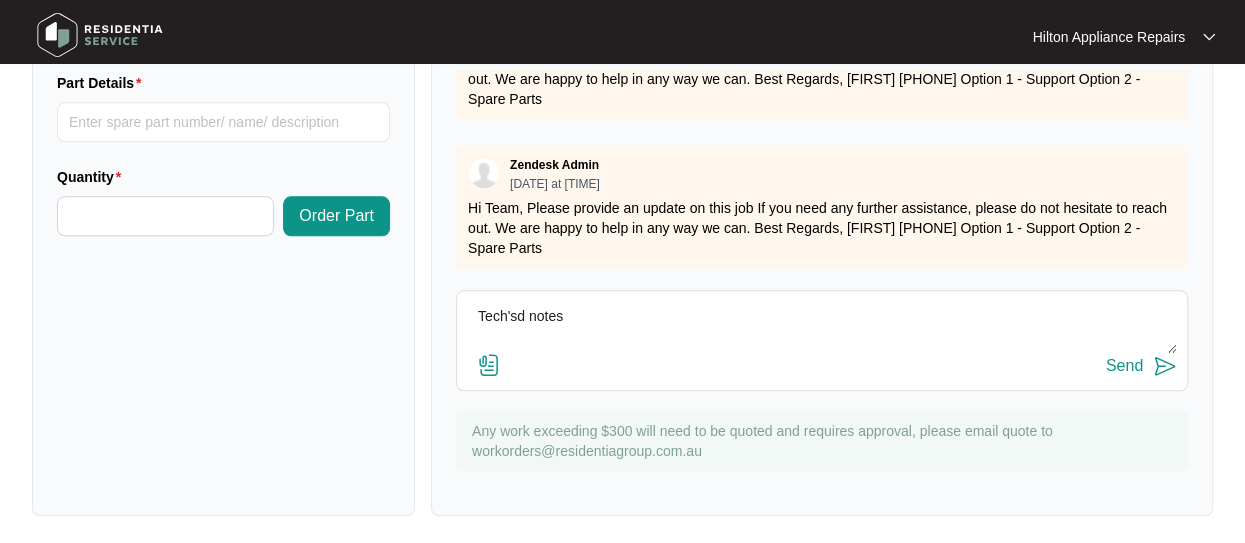 click on "Tech'sd notes" at bounding box center [822, 327] 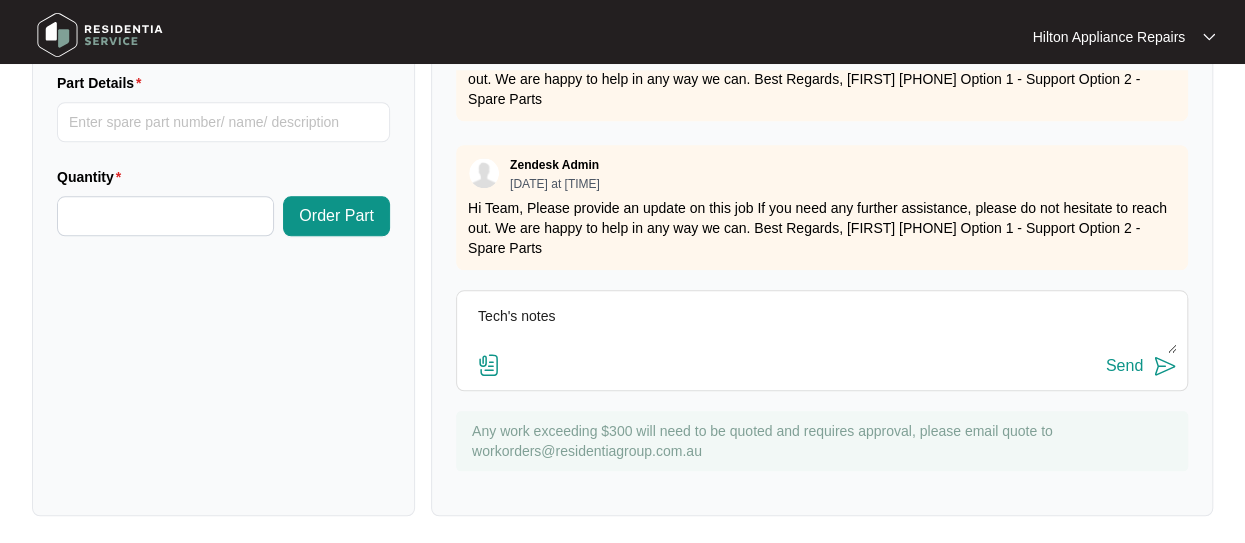 click on "Tech's notes" at bounding box center [822, 327] 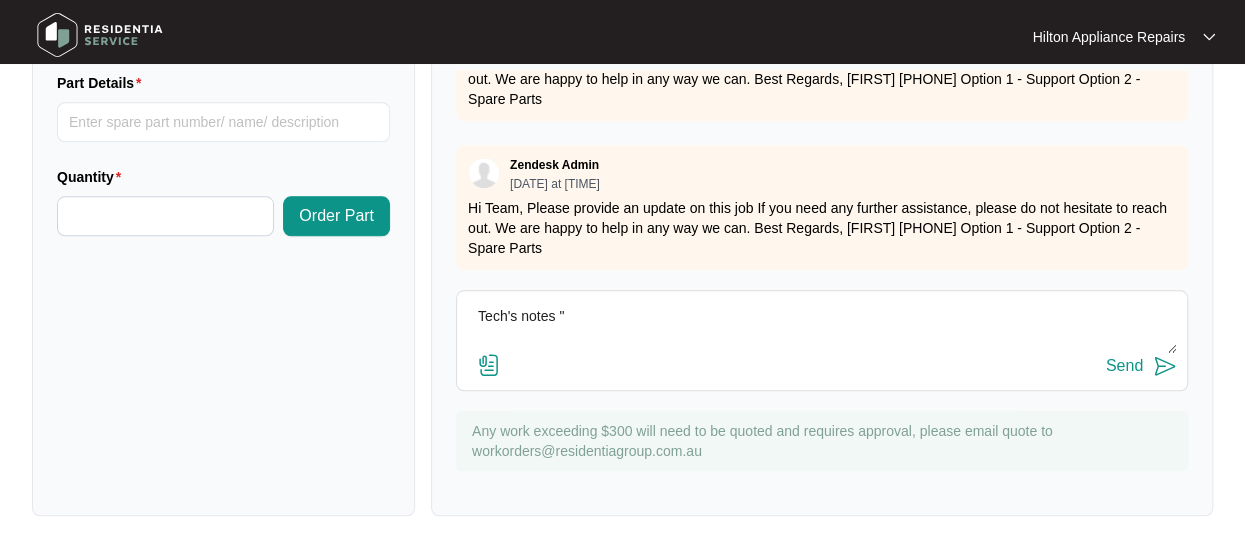 paste on "[FIRST] [LAST] (CENTRAL - Apprentice) ([DATE]) - Work Note
Supplied and installed new oven. Test all good. Removed old unit and packaging." 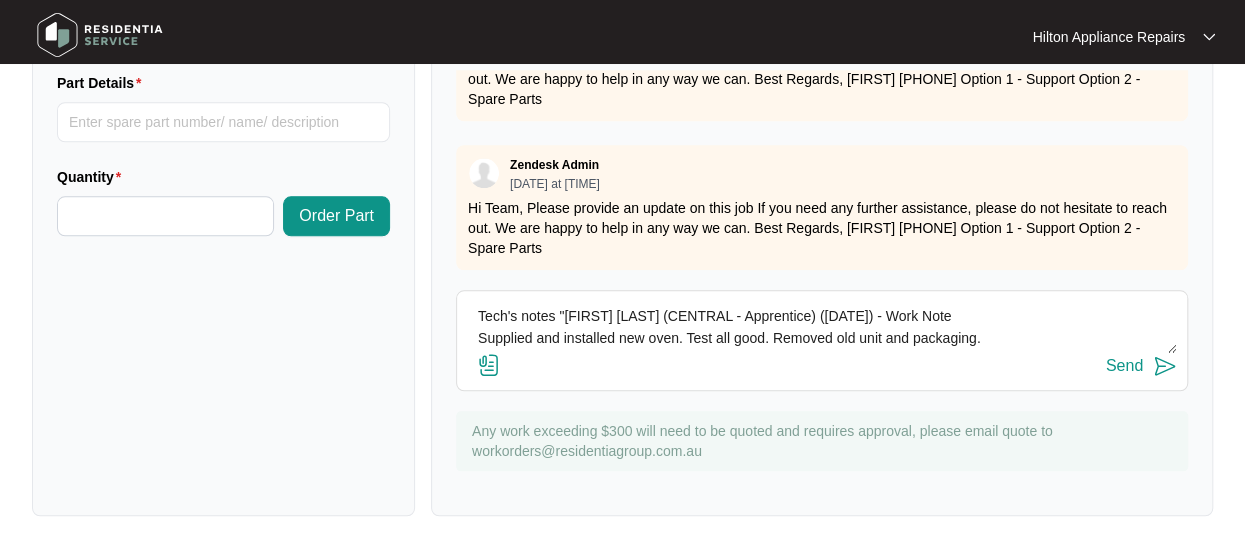 click on "Tech's notes "[FIRST] [LAST] (CENTRAL - Apprentice) ([DATE]) - Work Note
Supplied and installed new oven. Test all good. Removed old unit and packaging." at bounding box center (822, 327) 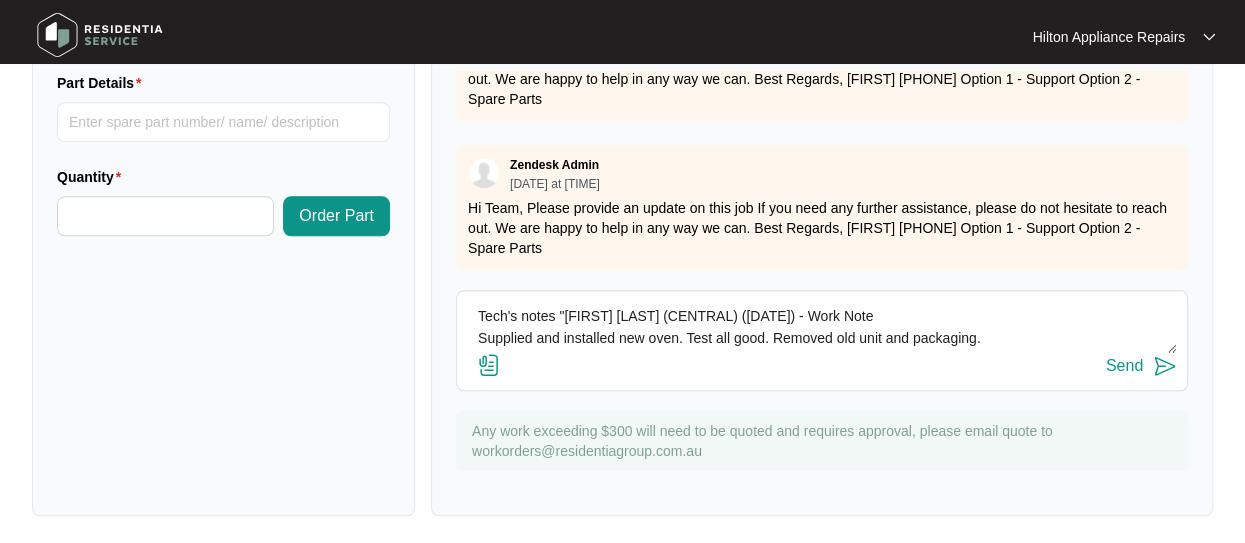 type on "Tech's notes "[FIRST] [LAST] (CENTRAL) ([DATE]) - Work Note
Supplied and installed new oven. Test all good. Removed old unit and packaging." 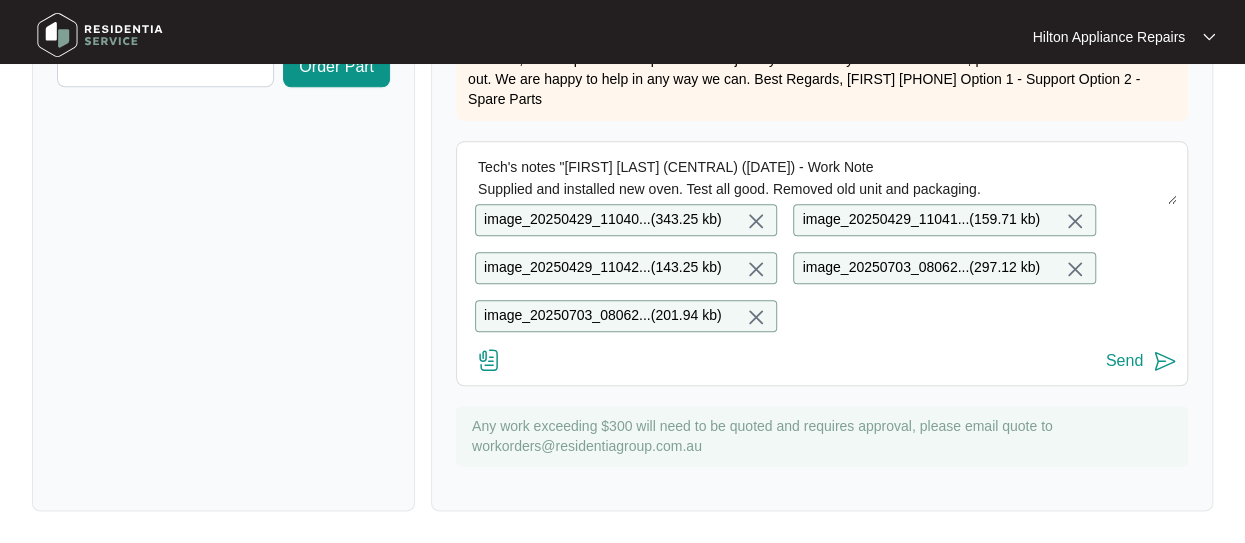click on "Send" at bounding box center [1124, 361] 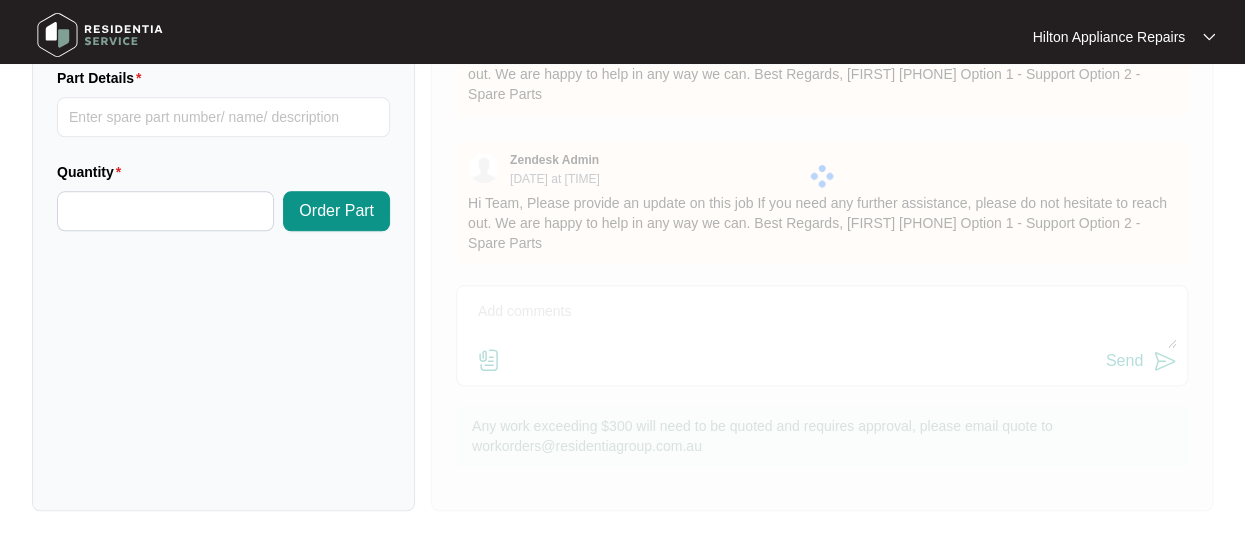 scroll, scrollTop: 856, scrollLeft: 0, axis: vertical 